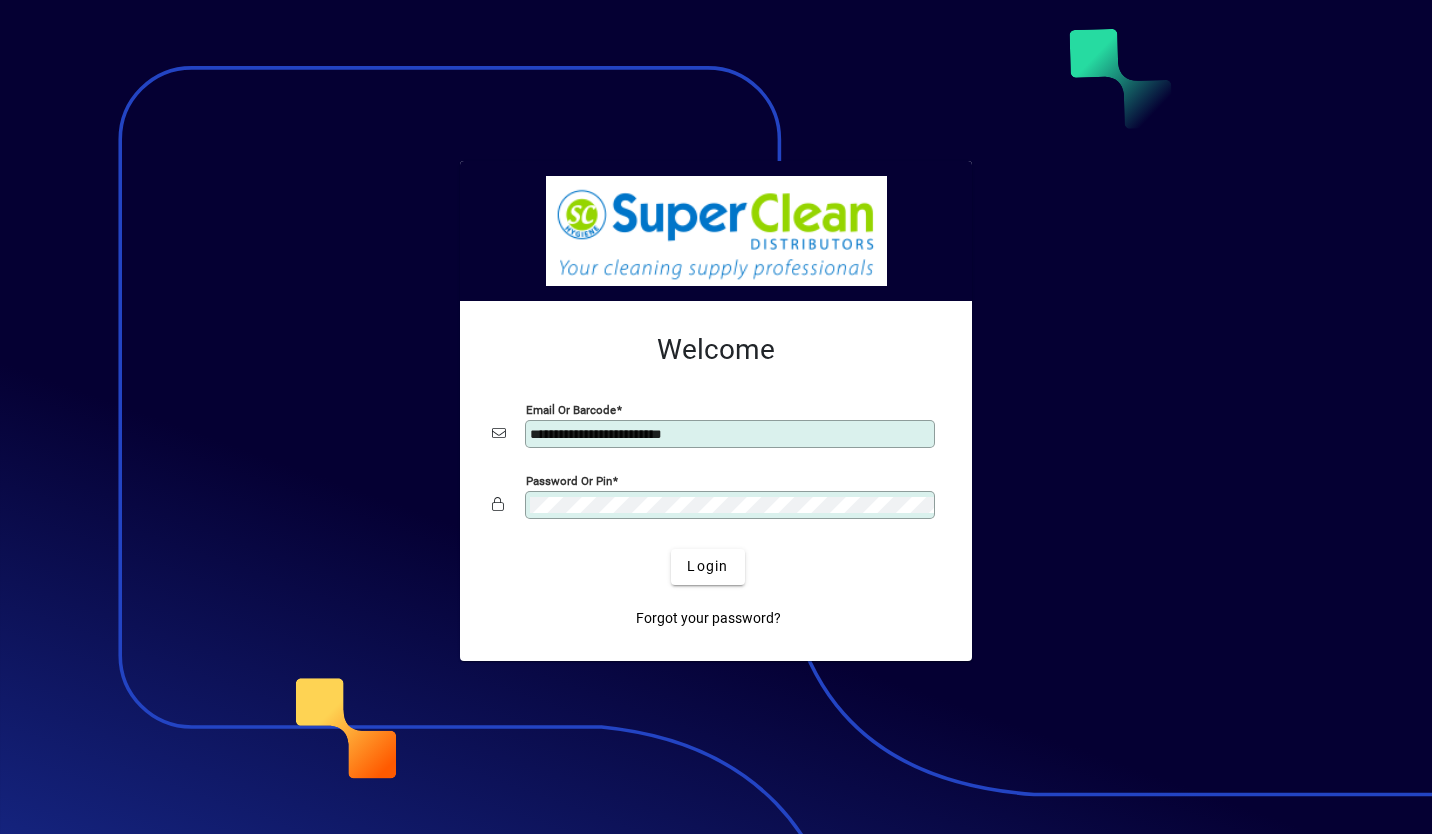 scroll, scrollTop: 0, scrollLeft: 0, axis: both 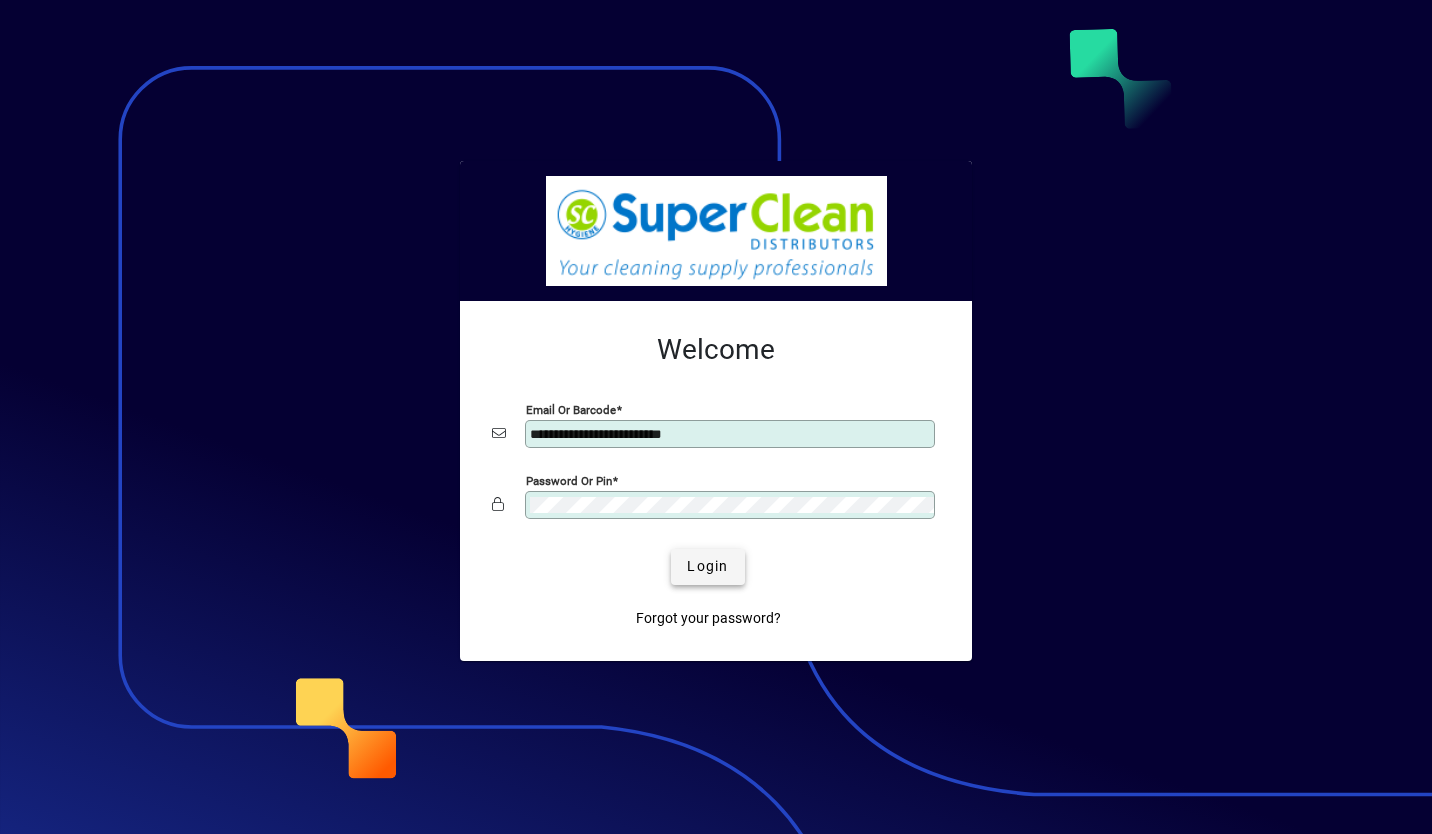 type 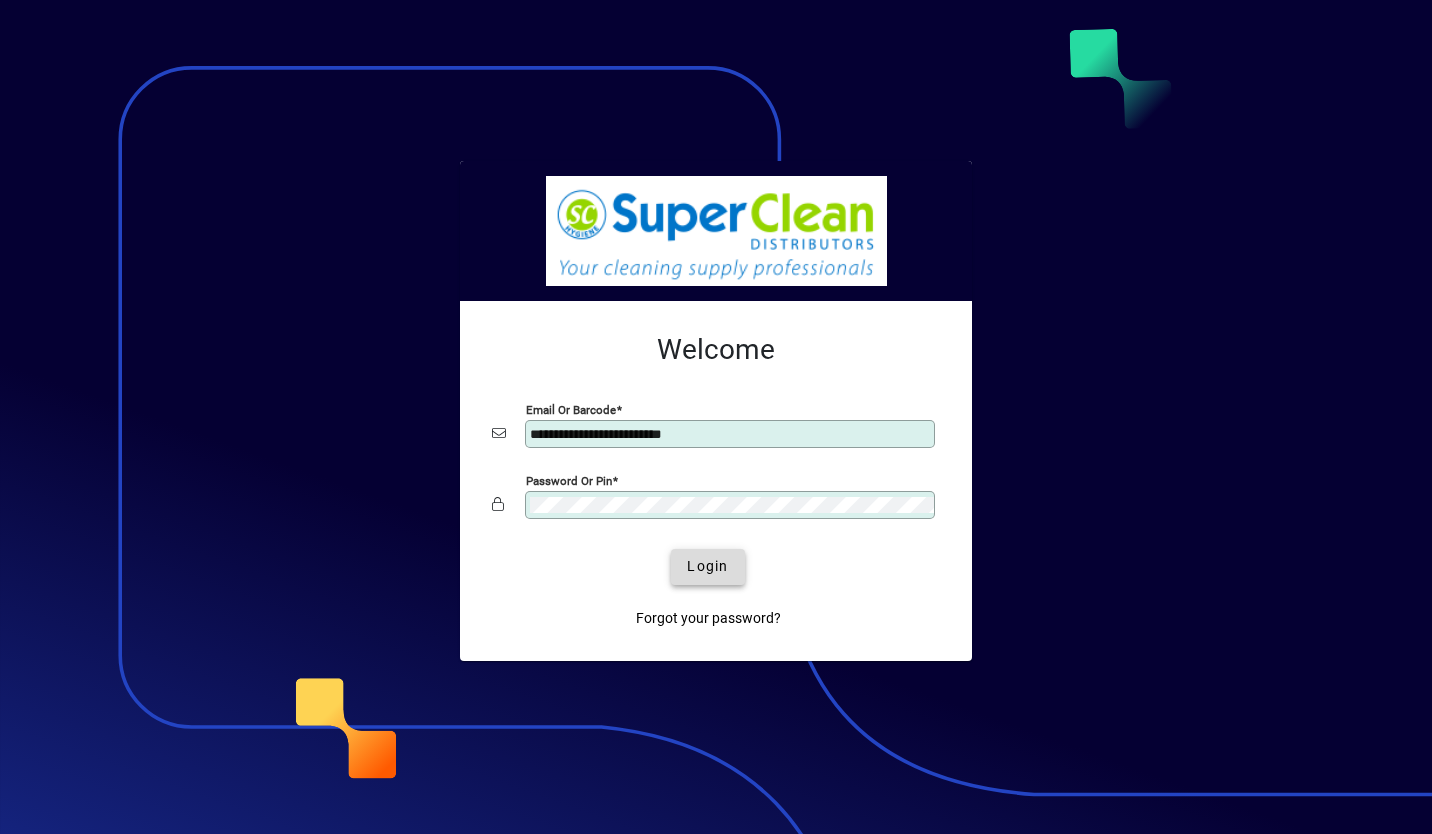 click on "Login" 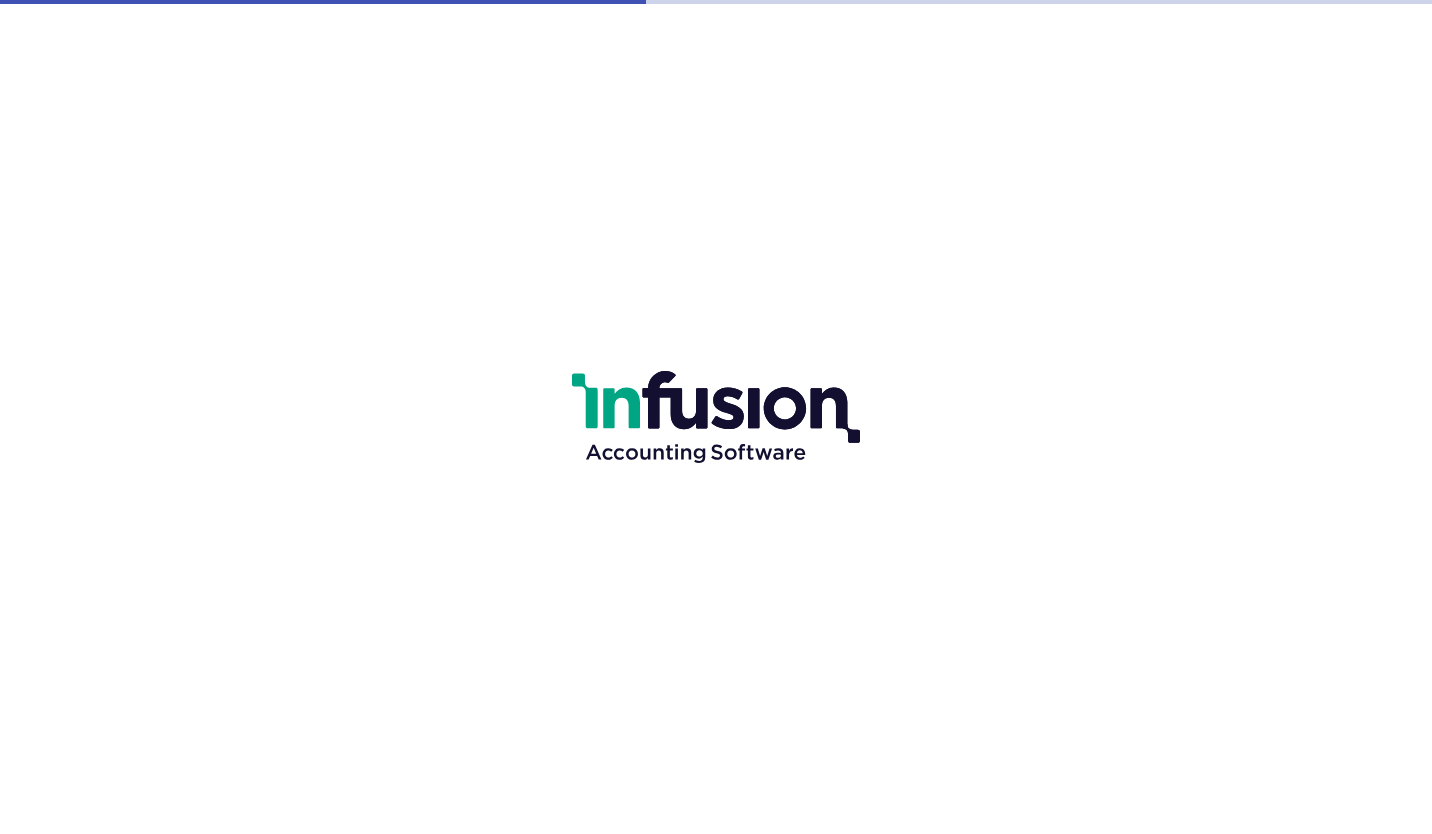 scroll, scrollTop: 0, scrollLeft: 0, axis: both 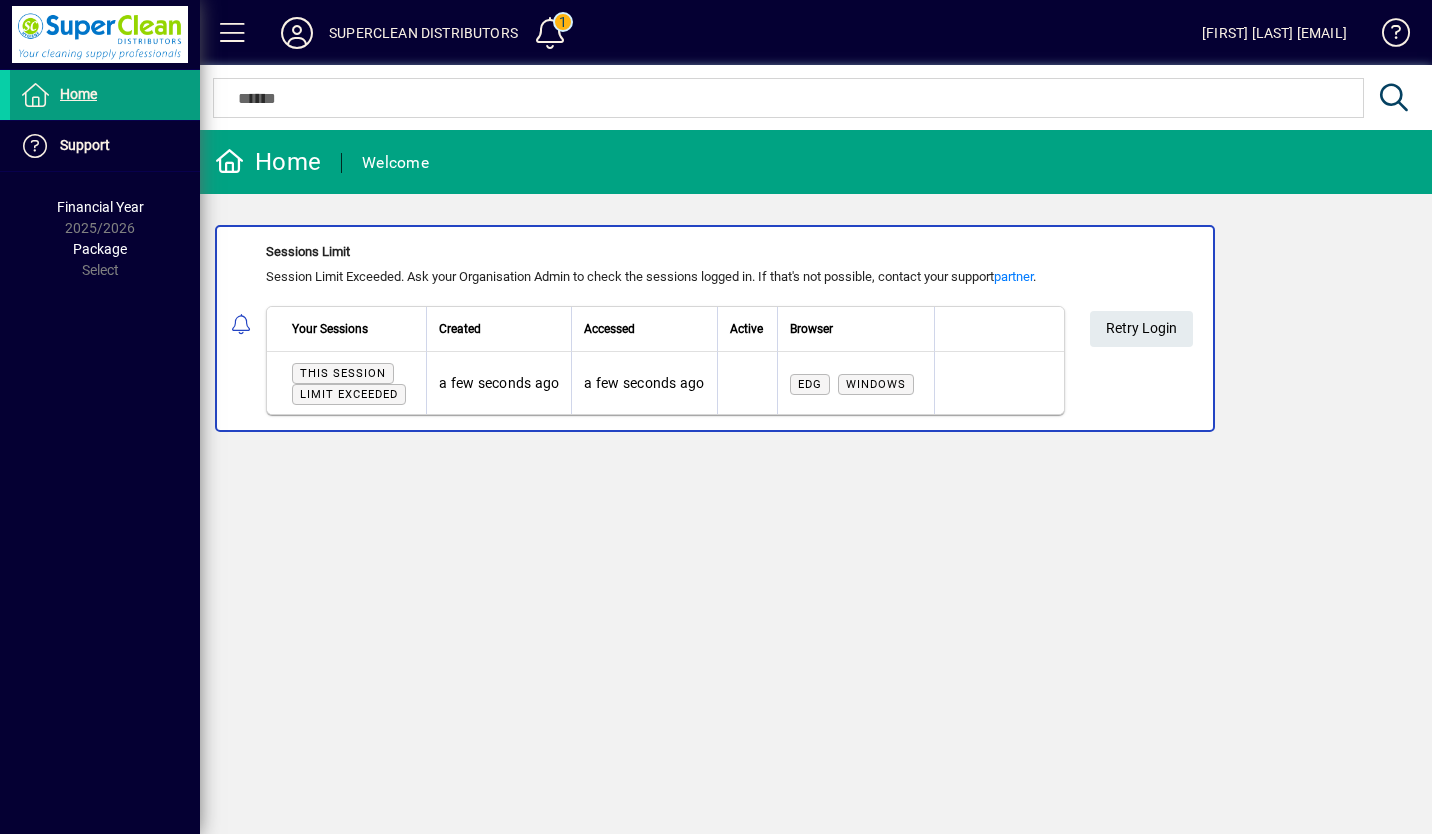 click on "Home  Welcome Sessions Limit  Session Limit Exceeded. Ask your Organisation Admin to check the sessions logged in. If that's not possible, contact your support  partner .   Your Sessions   Created   Accessed   Active   Browser   This session  Limit exceeded  a few seconds ago   a few seconds ago      Edg  Windows  Retry Login" 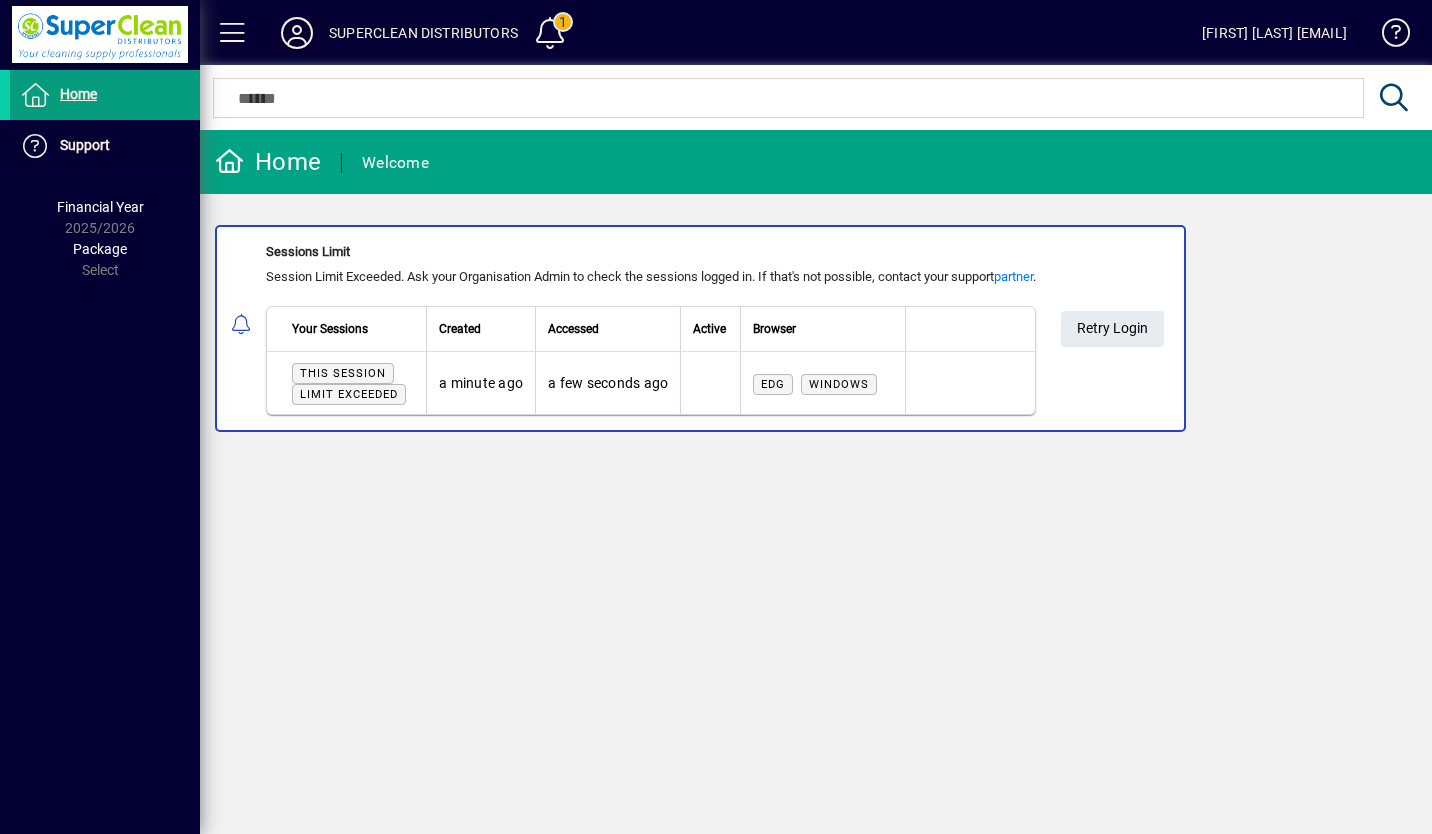 type 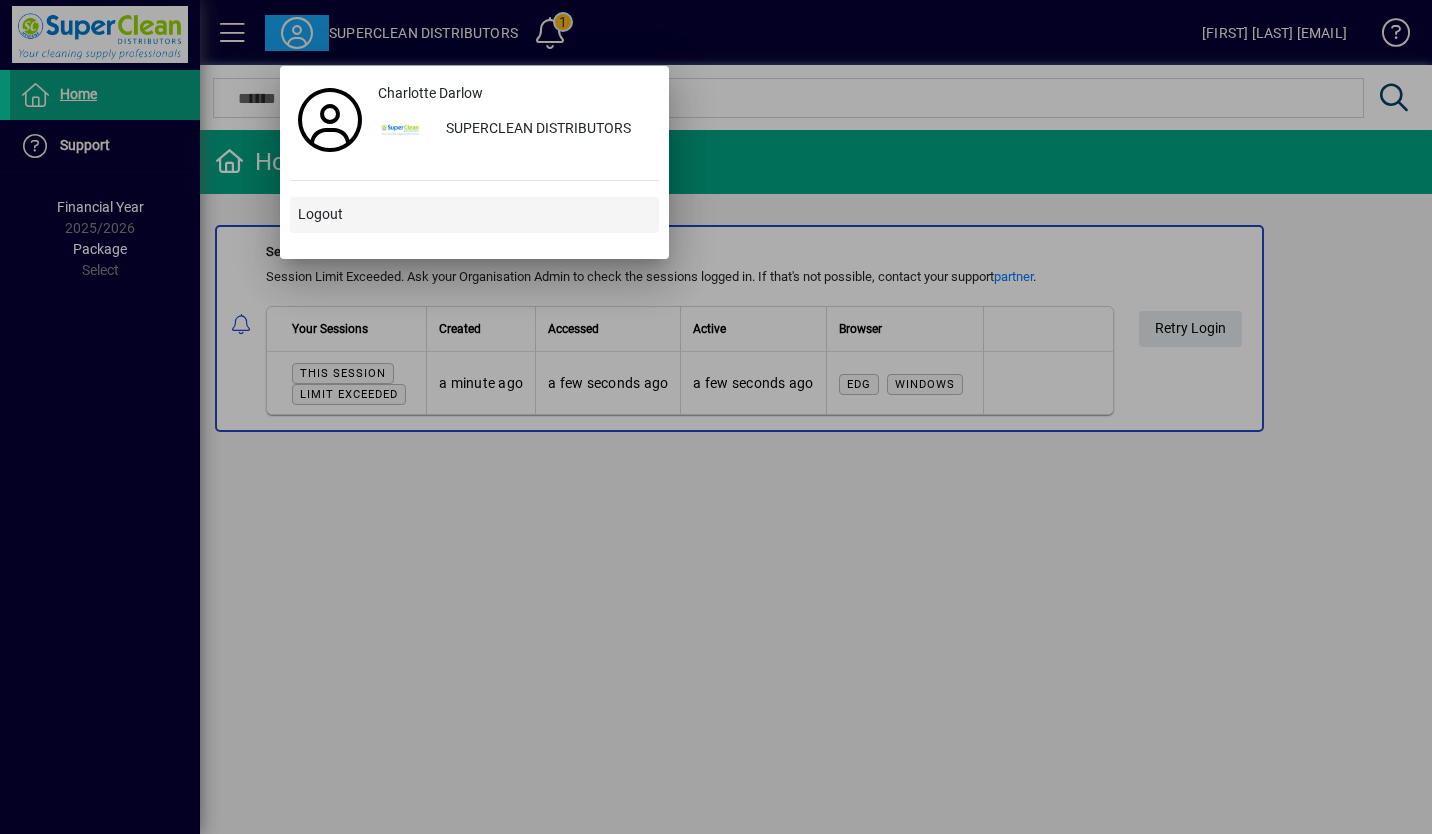 type 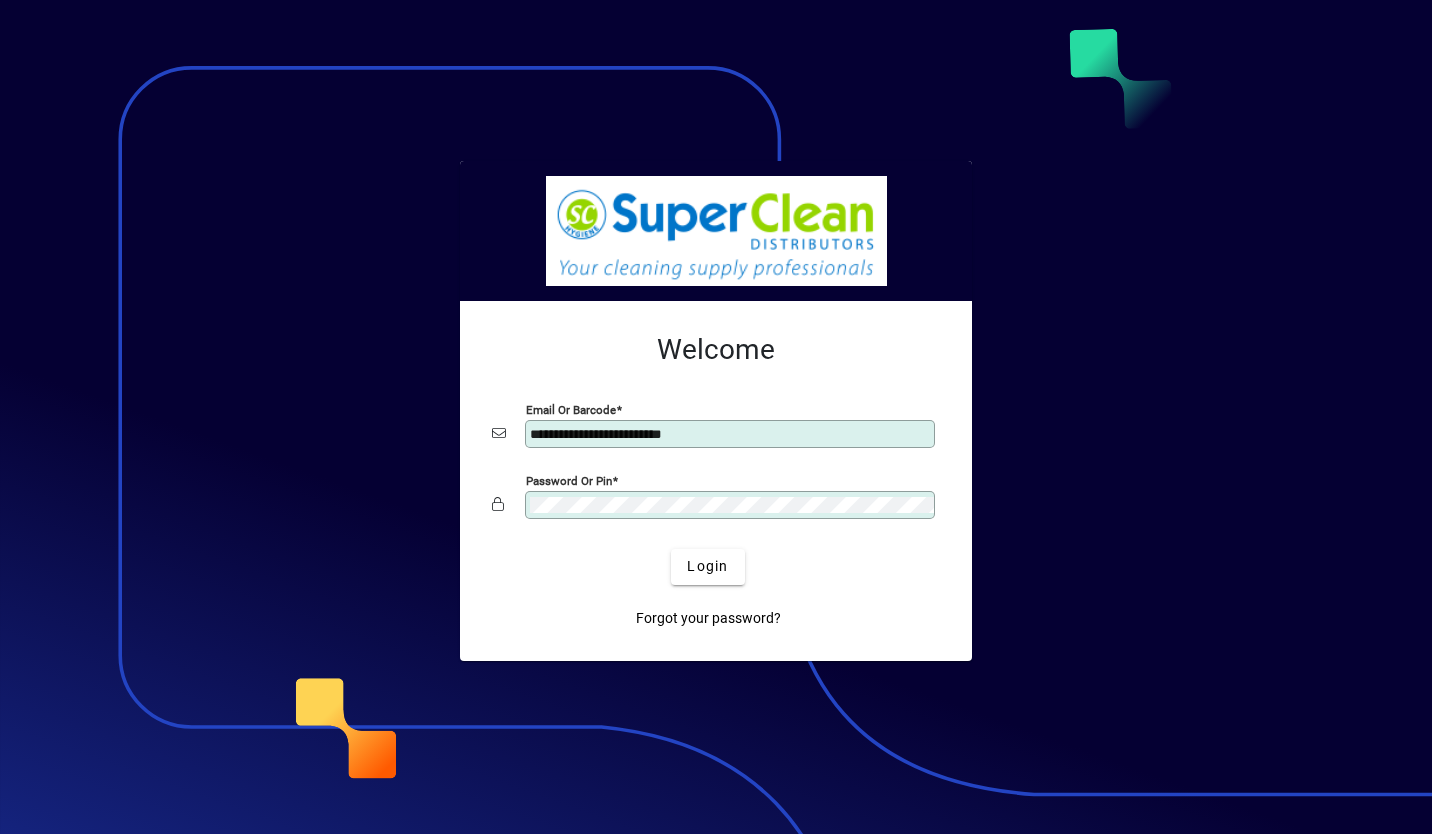 scroll, scrollTop: 0, scrollLeft: 0, axis: both 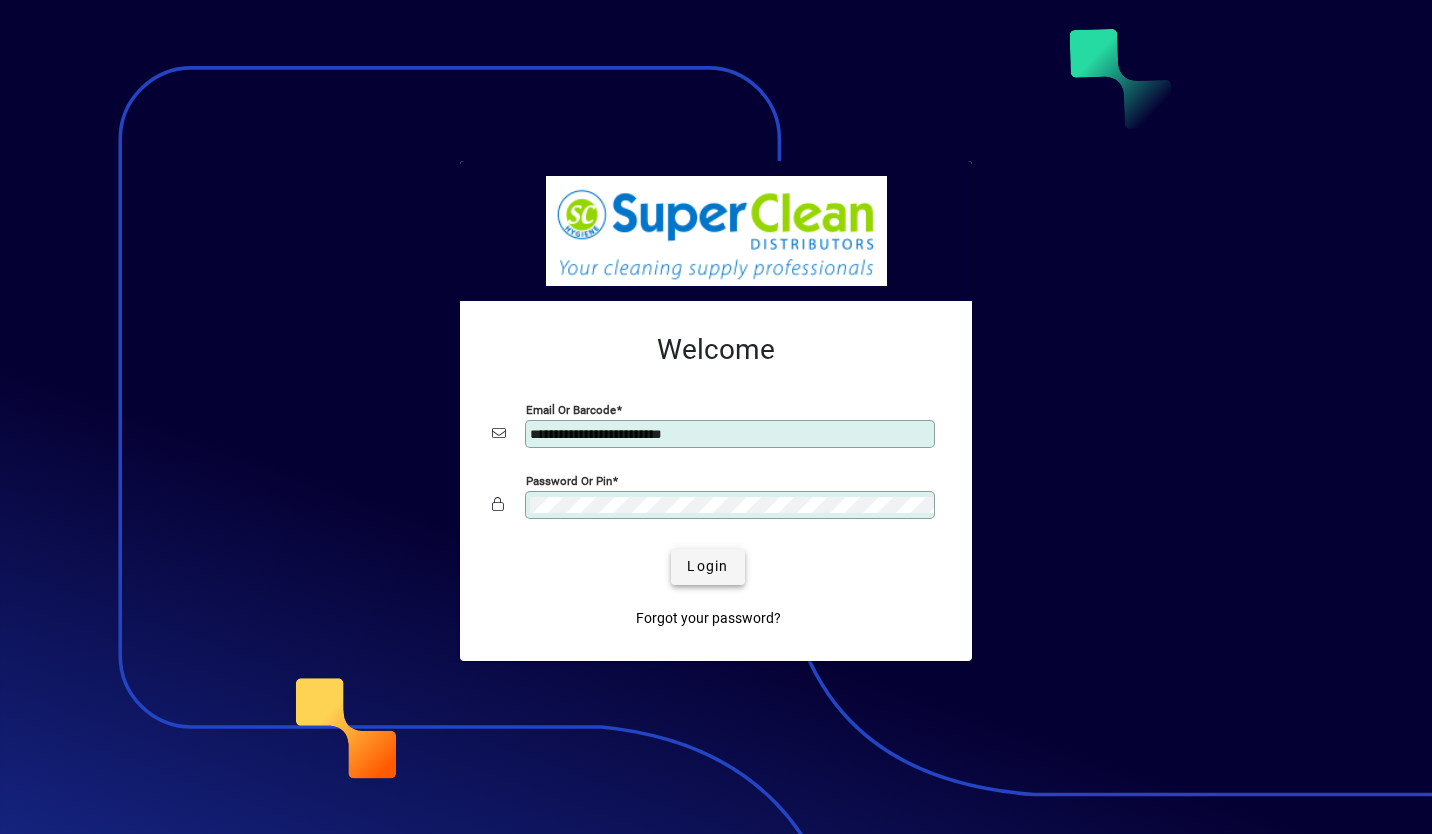 type 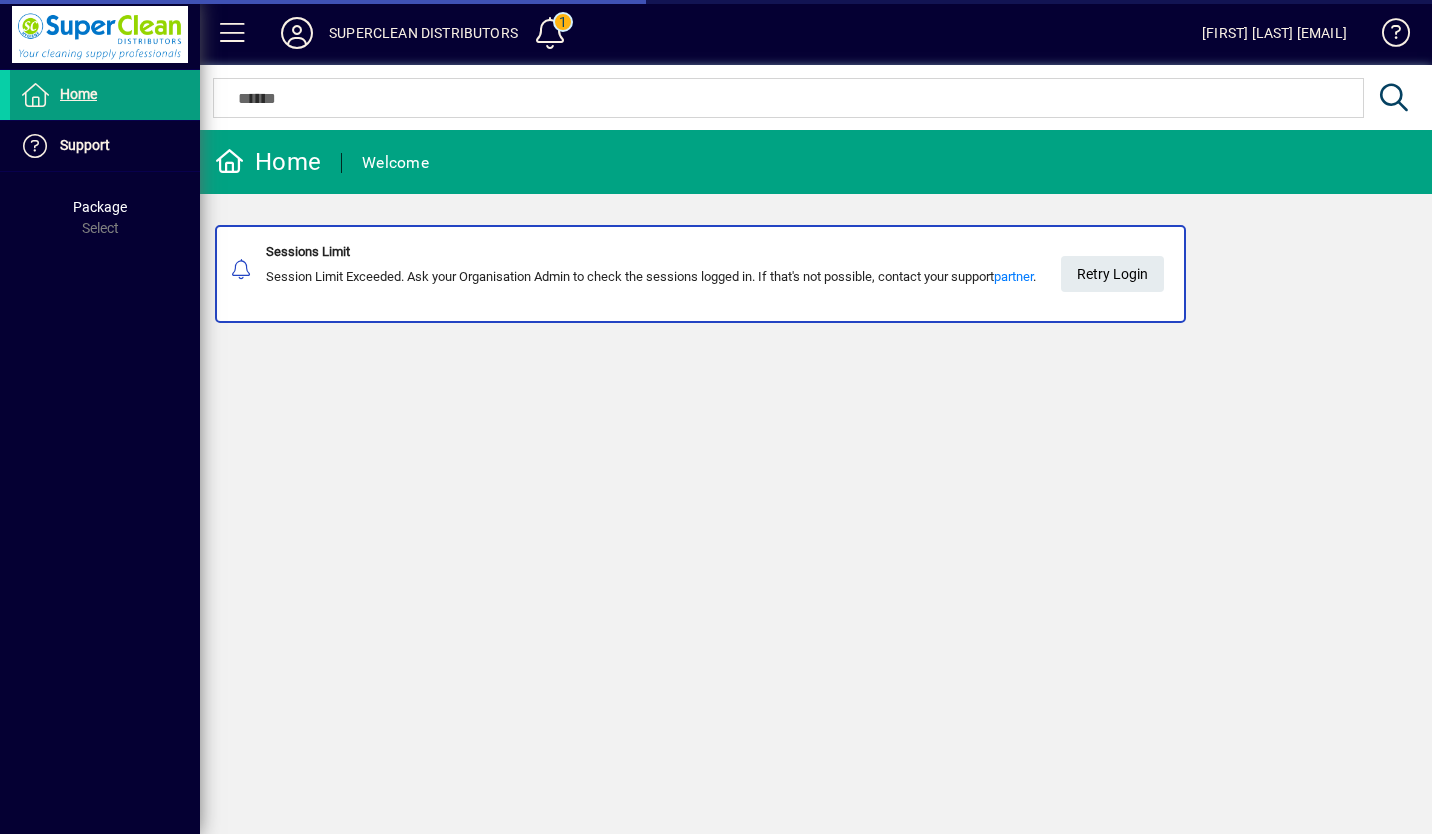 scroll, scrollTop: 0, scrollLeft: 0, axis: both 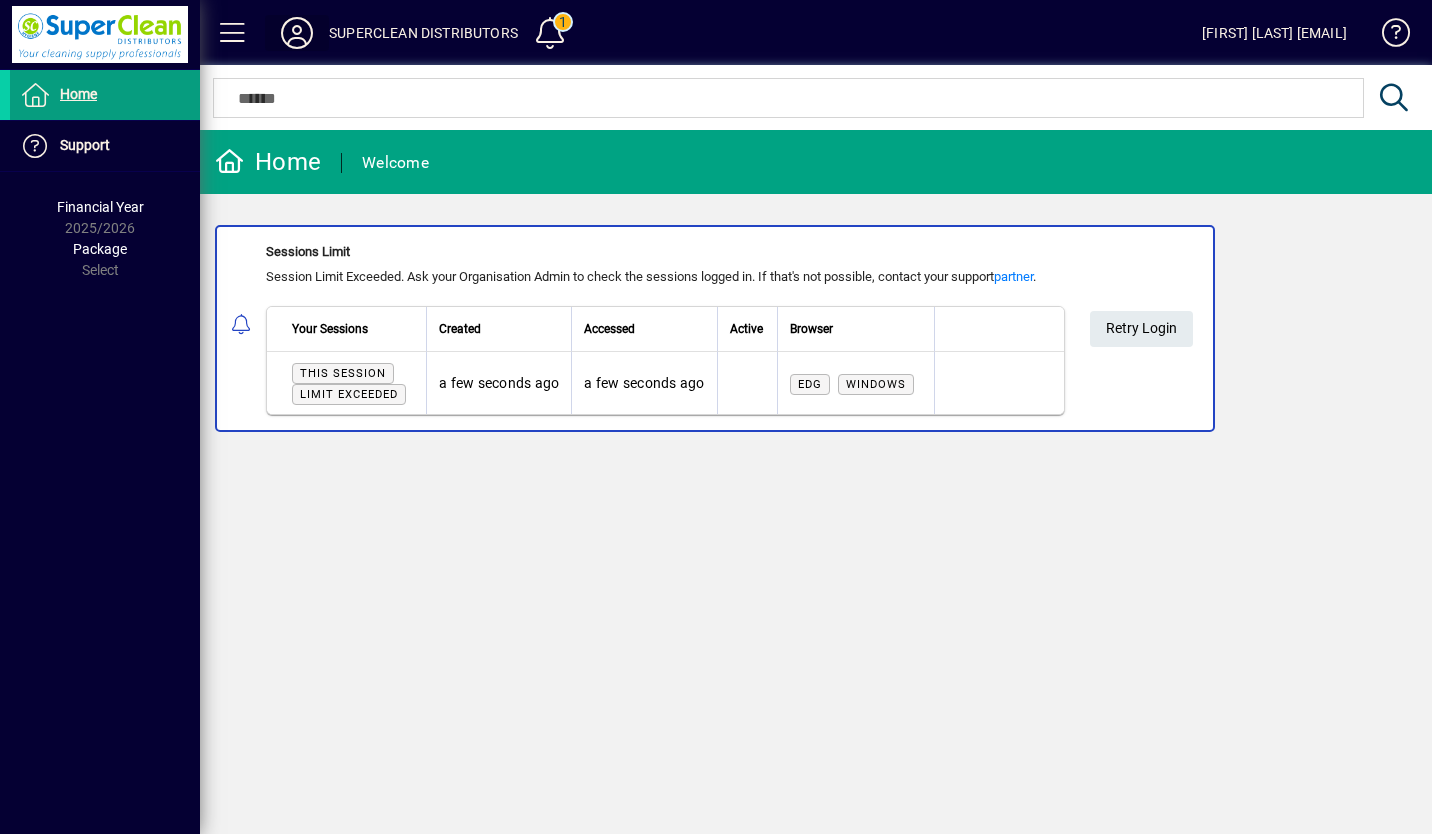 type 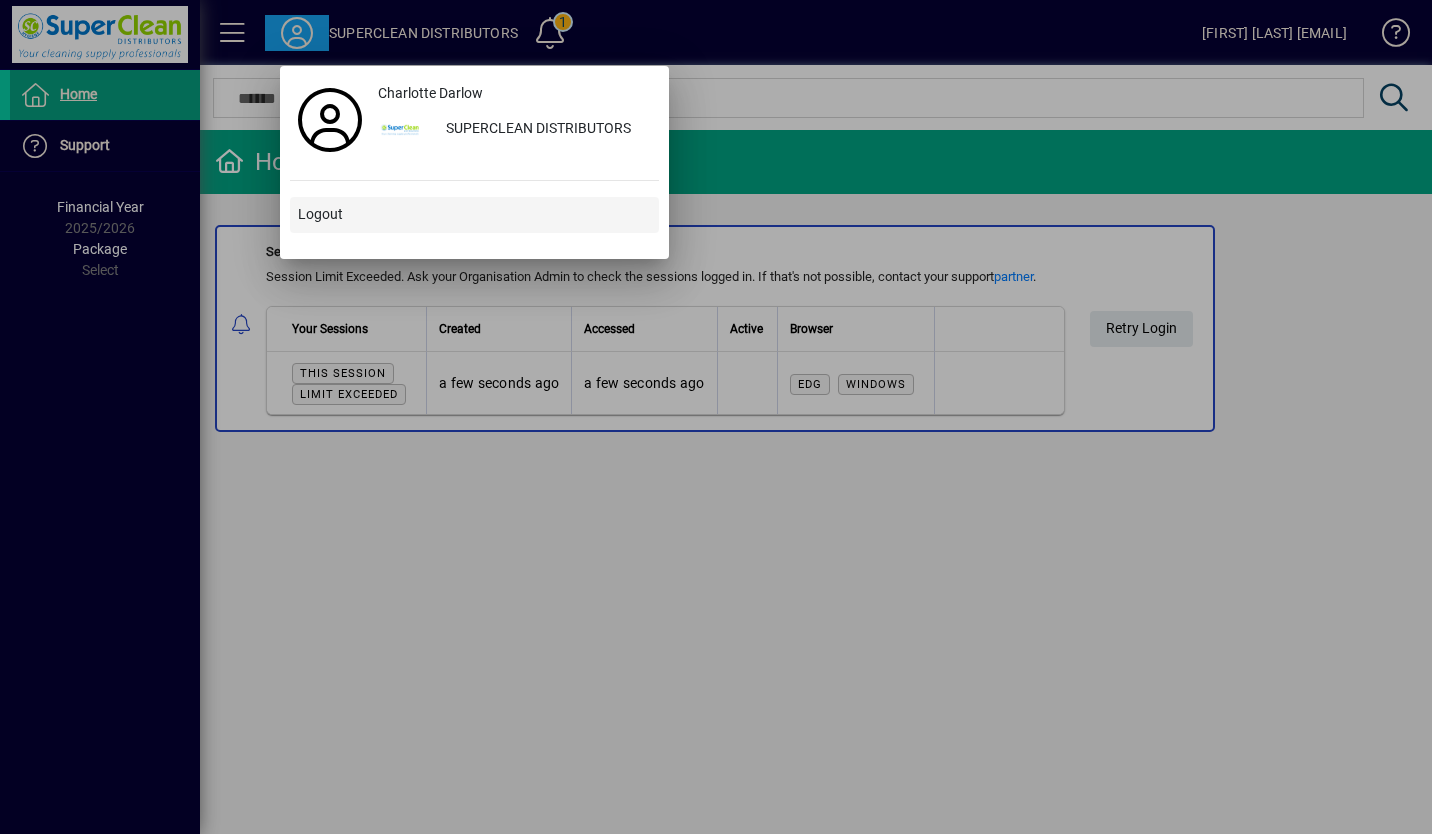 type 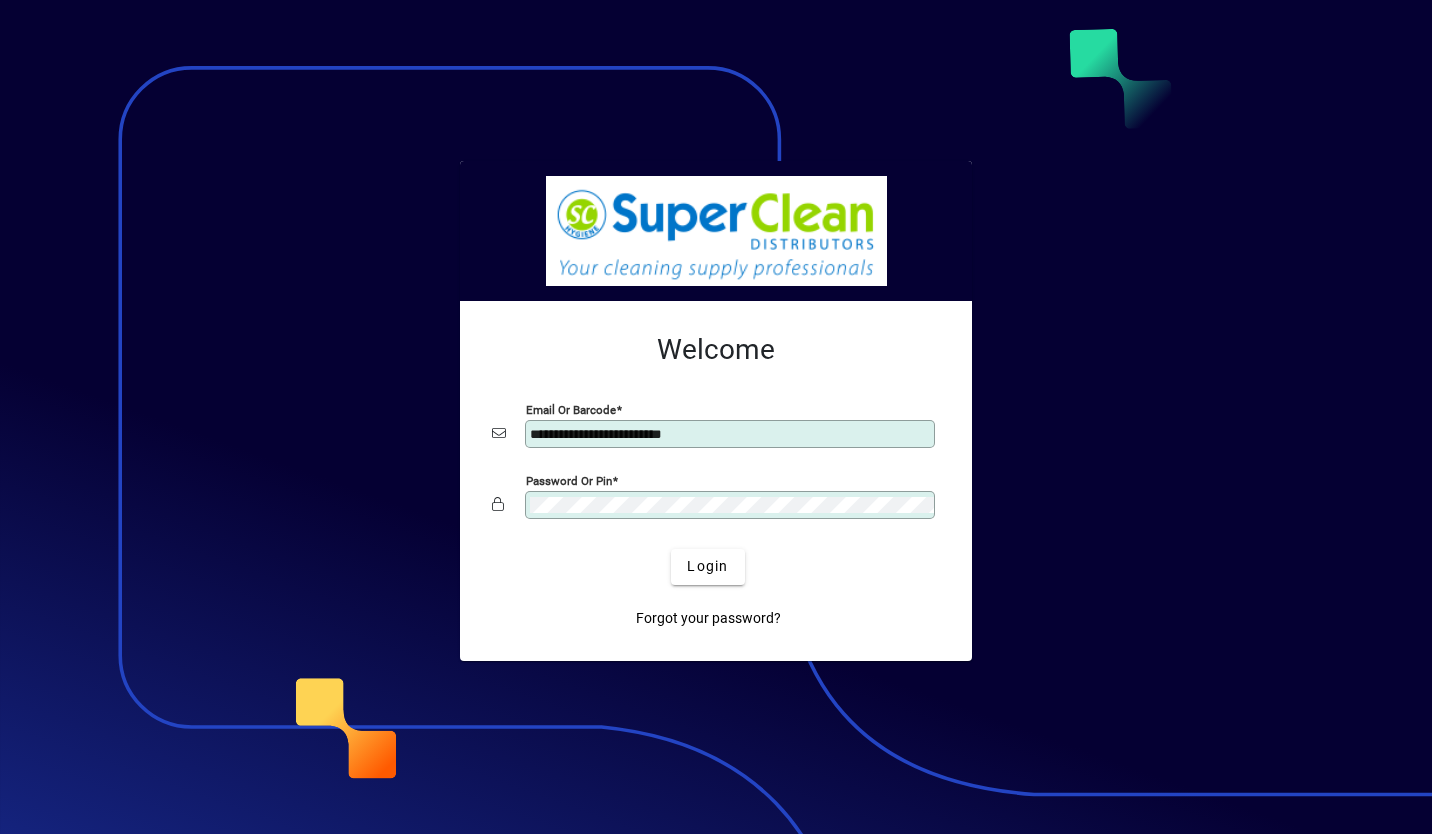scroll, scrollTop: 0, scrollLeft: 0, axis: both 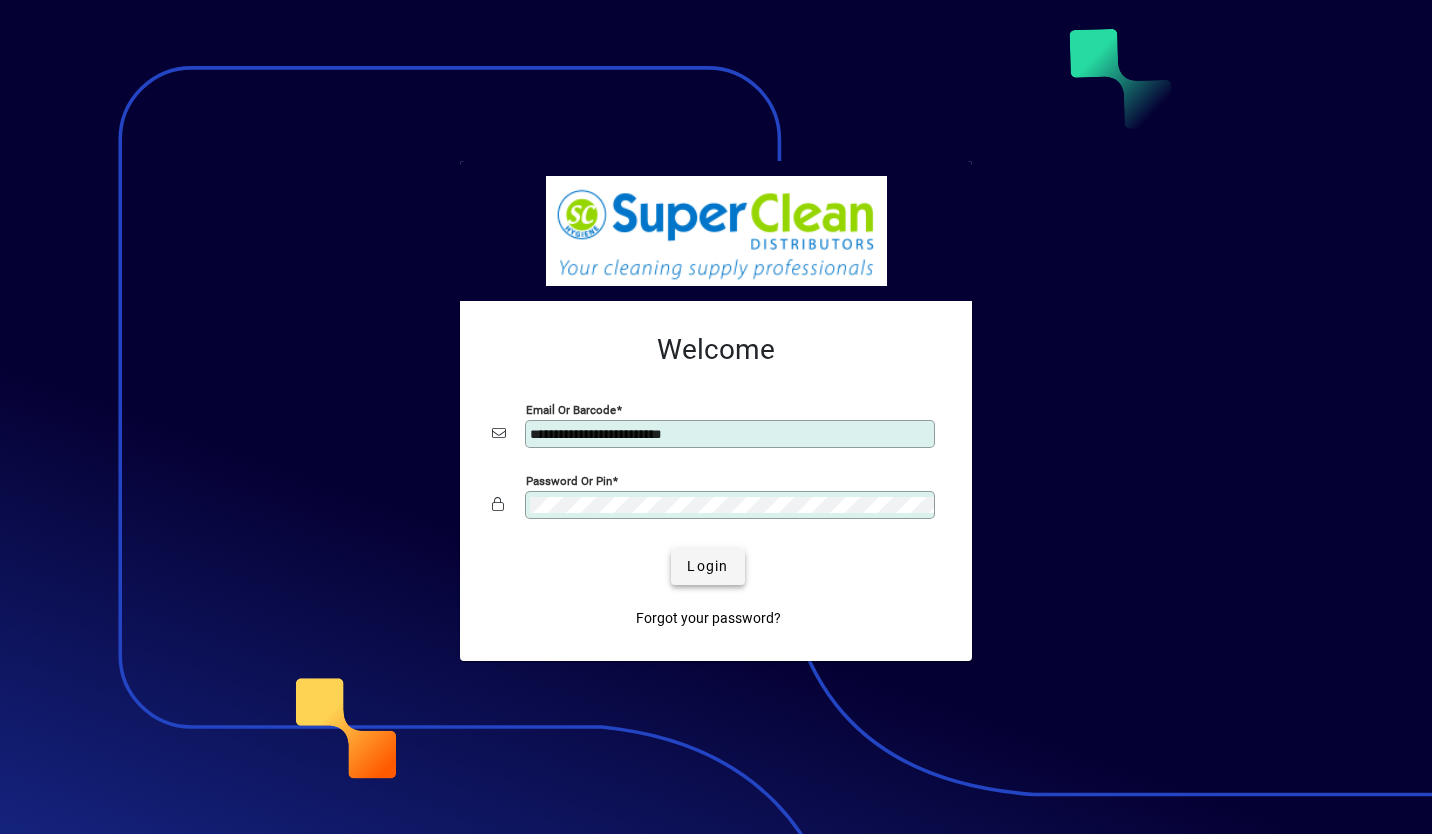 type 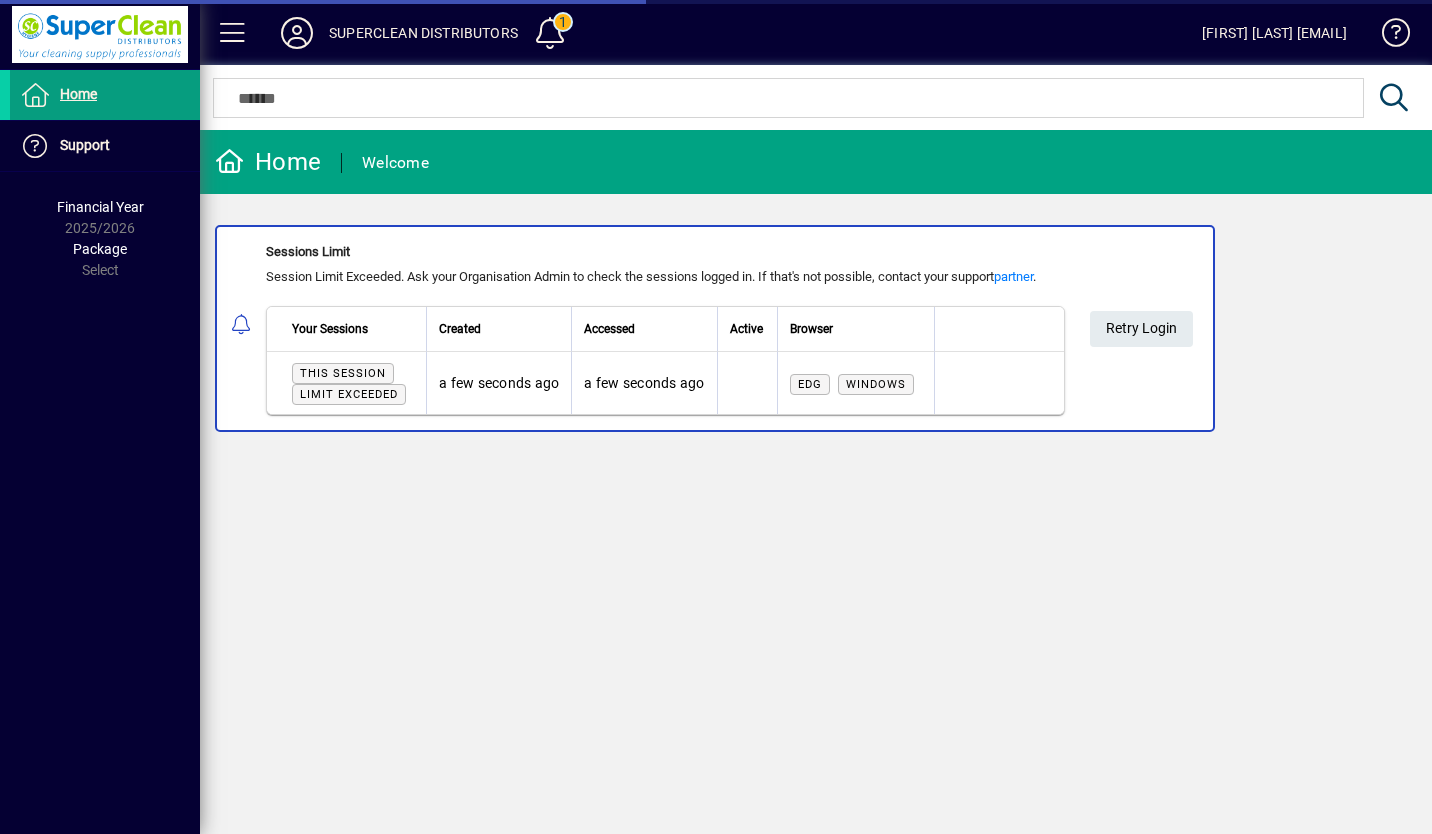 scroll, scrollTop: 0, scrollLeft: 0, axis: both 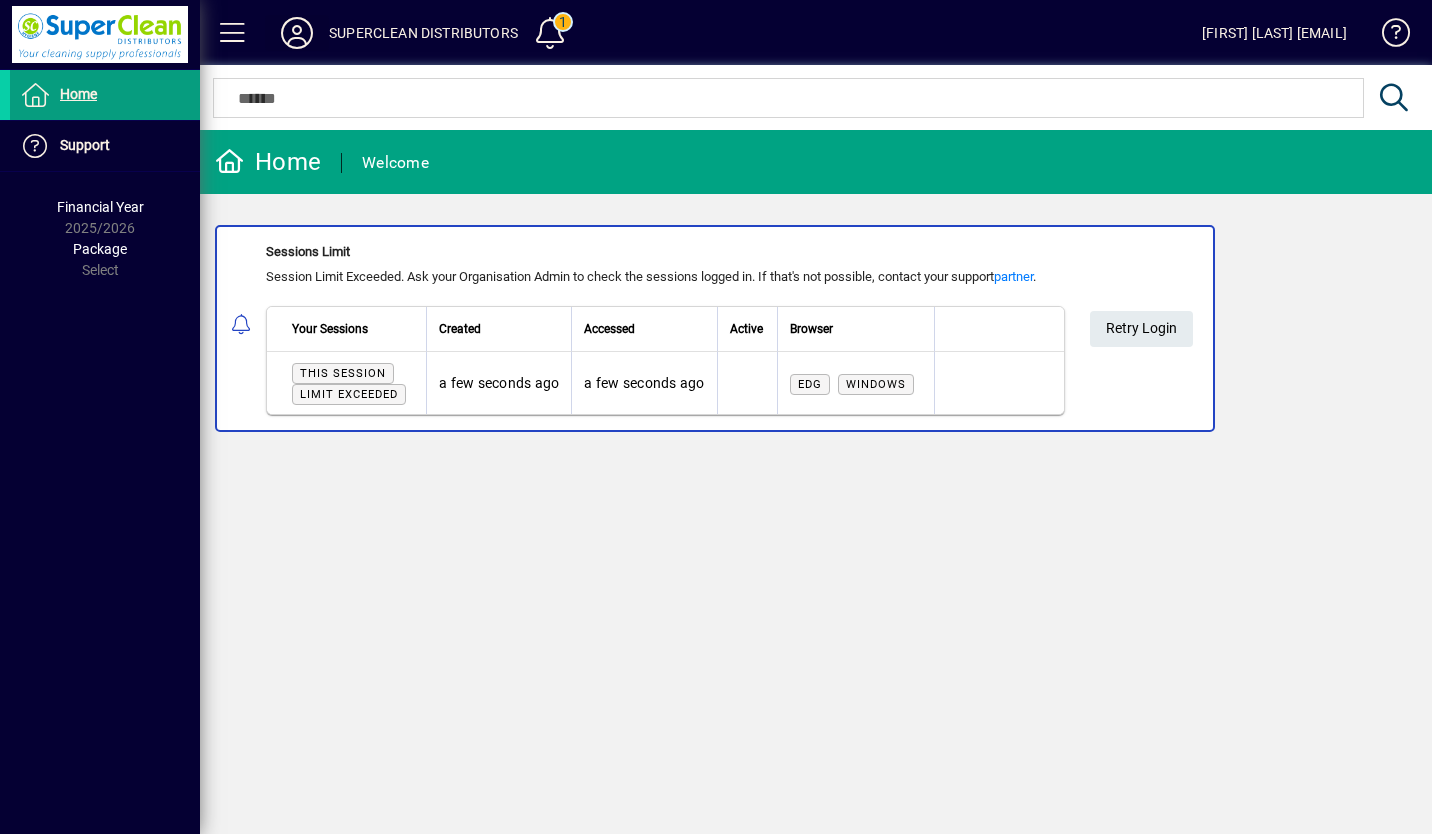 type 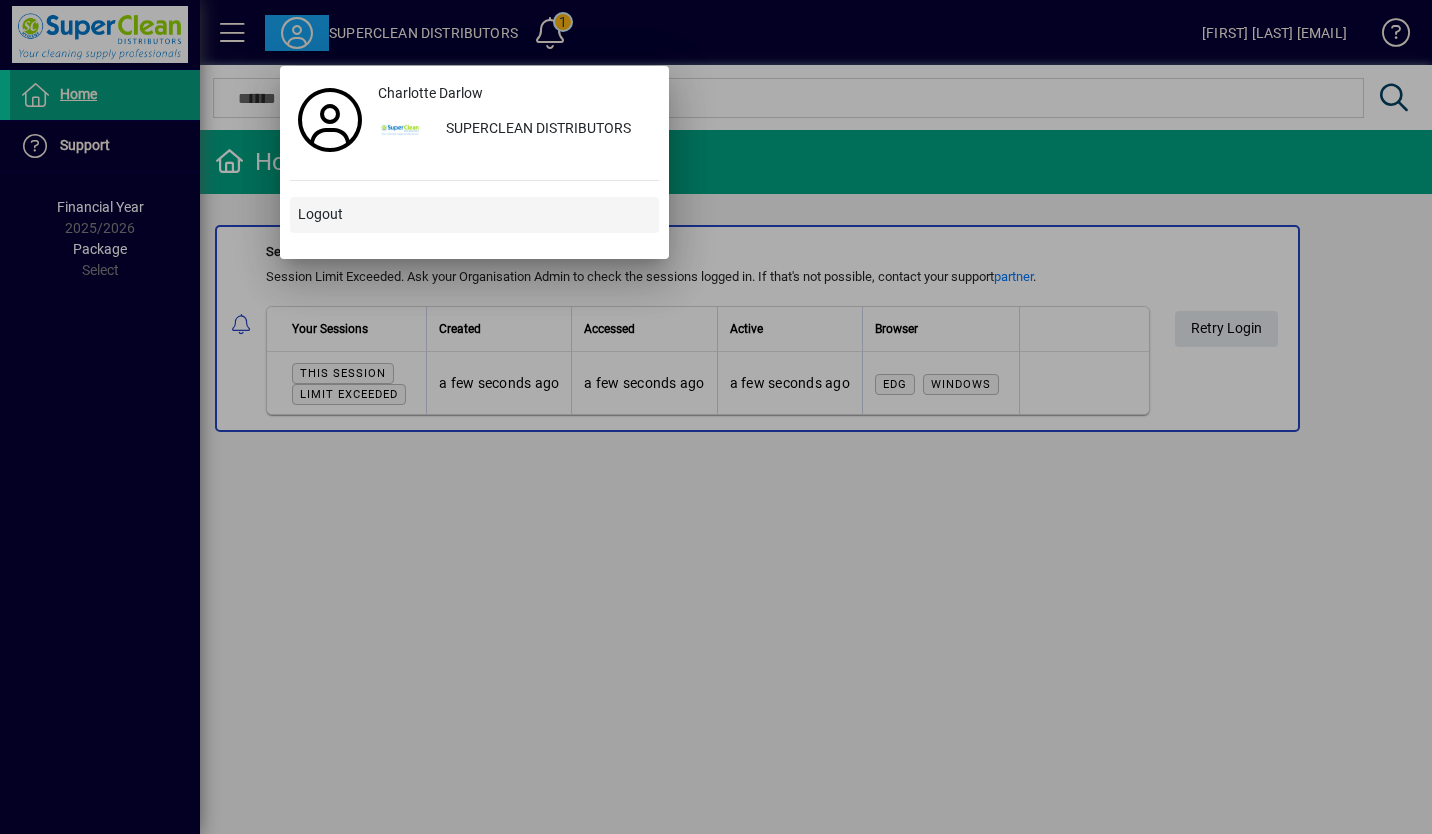 type 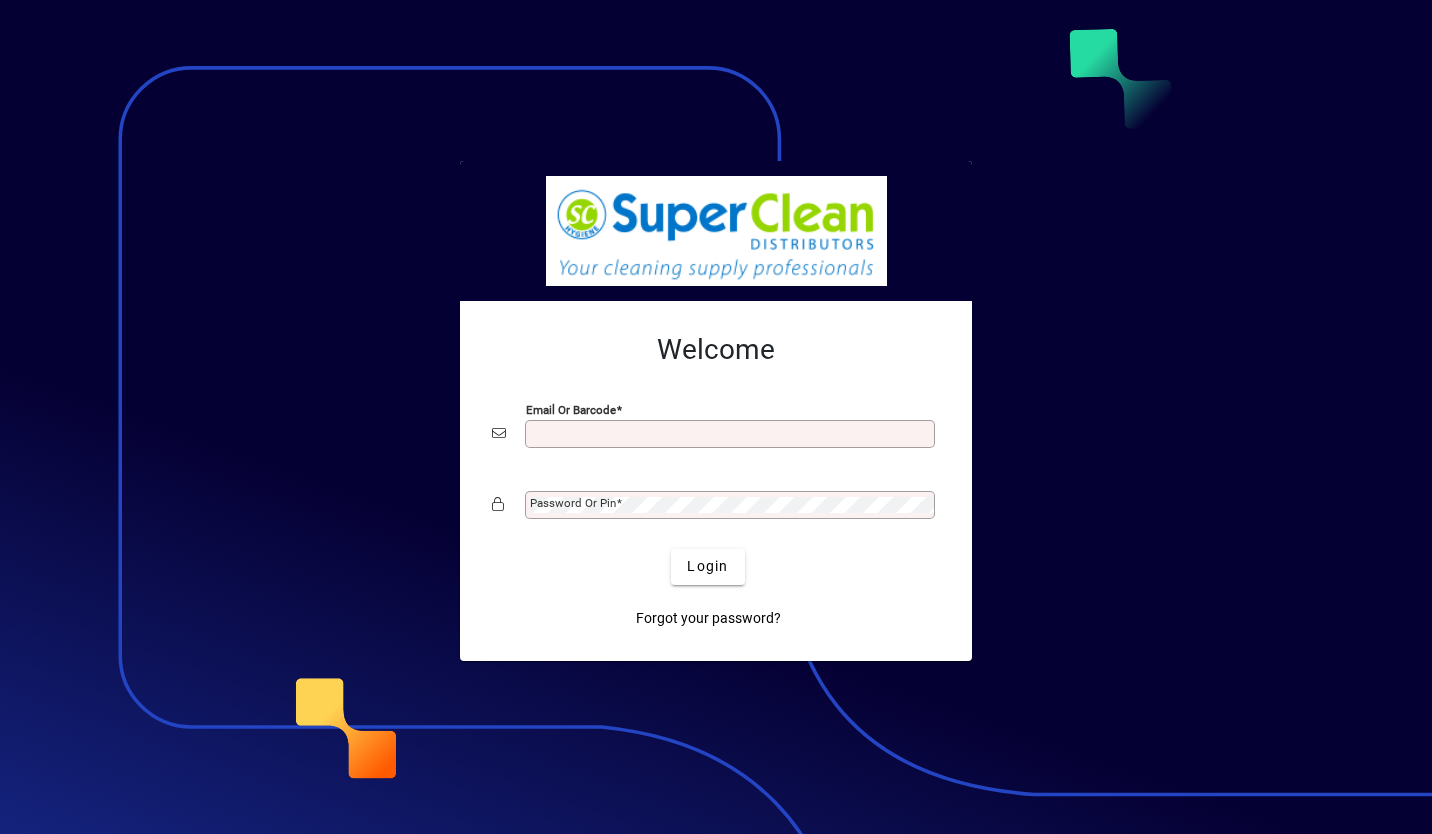 scroll, scrollTop: 0, scrollLeft: 0, axis: both 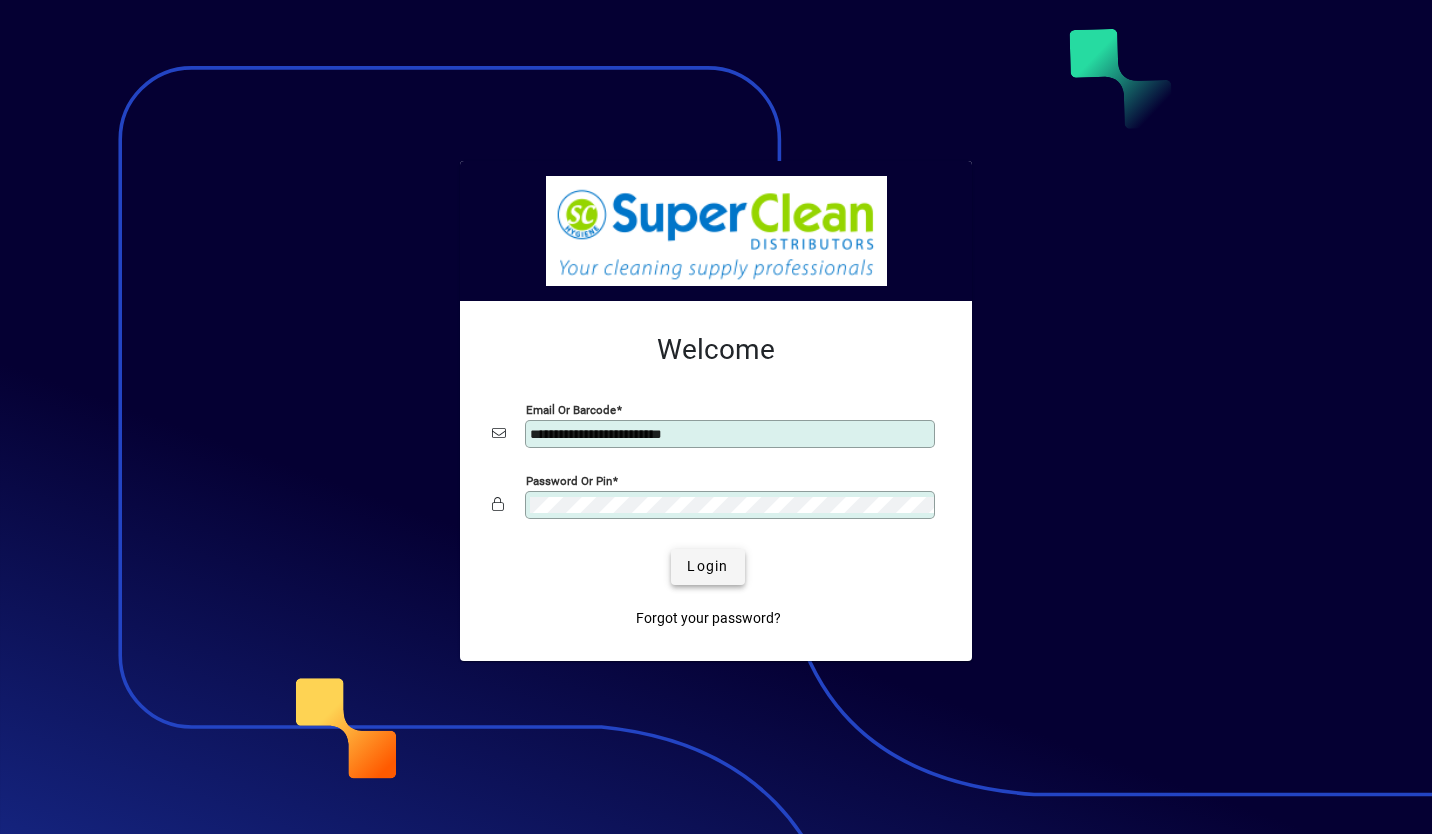 click 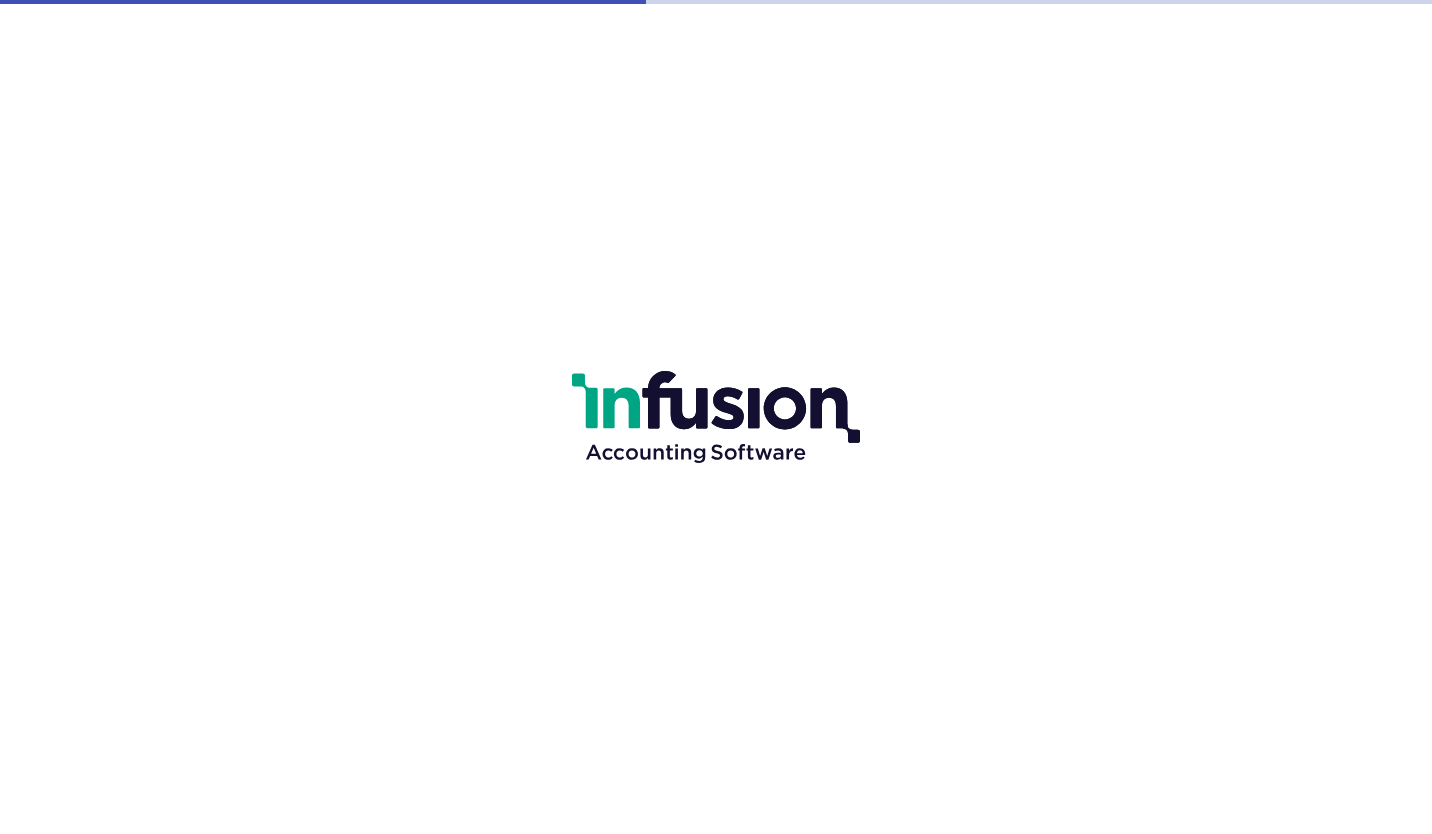 scroll, scrollTop: 0, scrollLeft: 0, axis: both 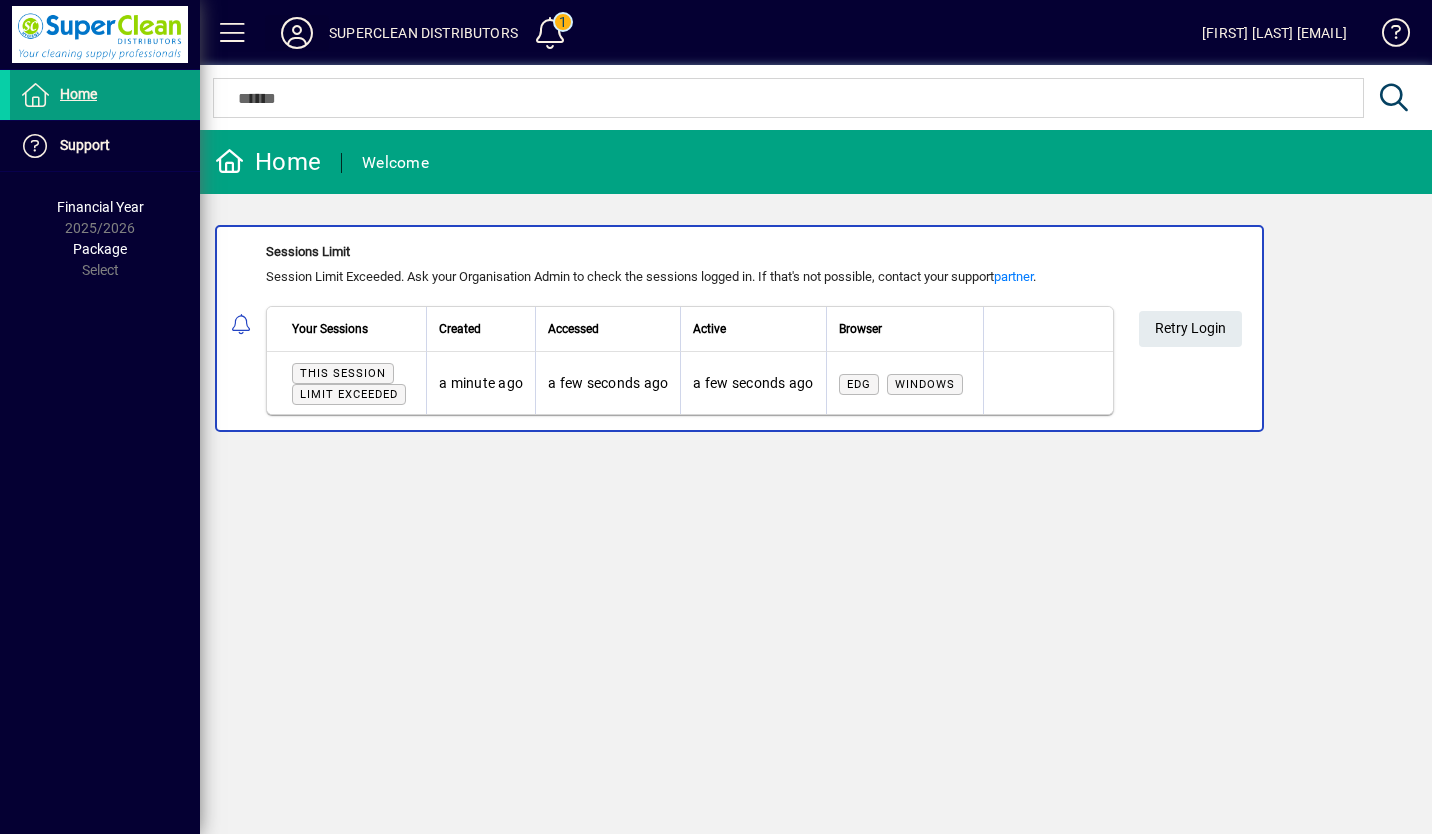 type 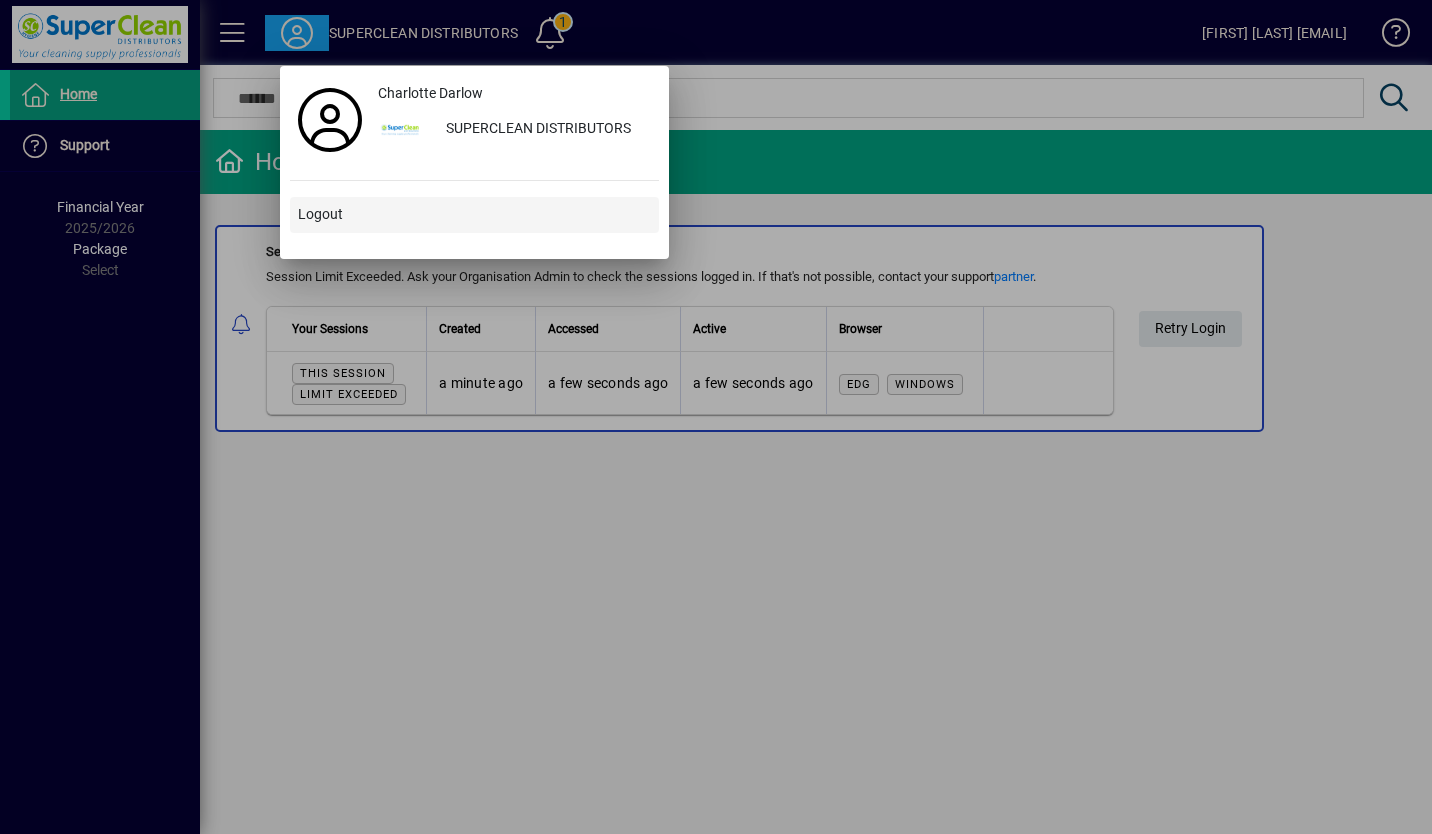 type 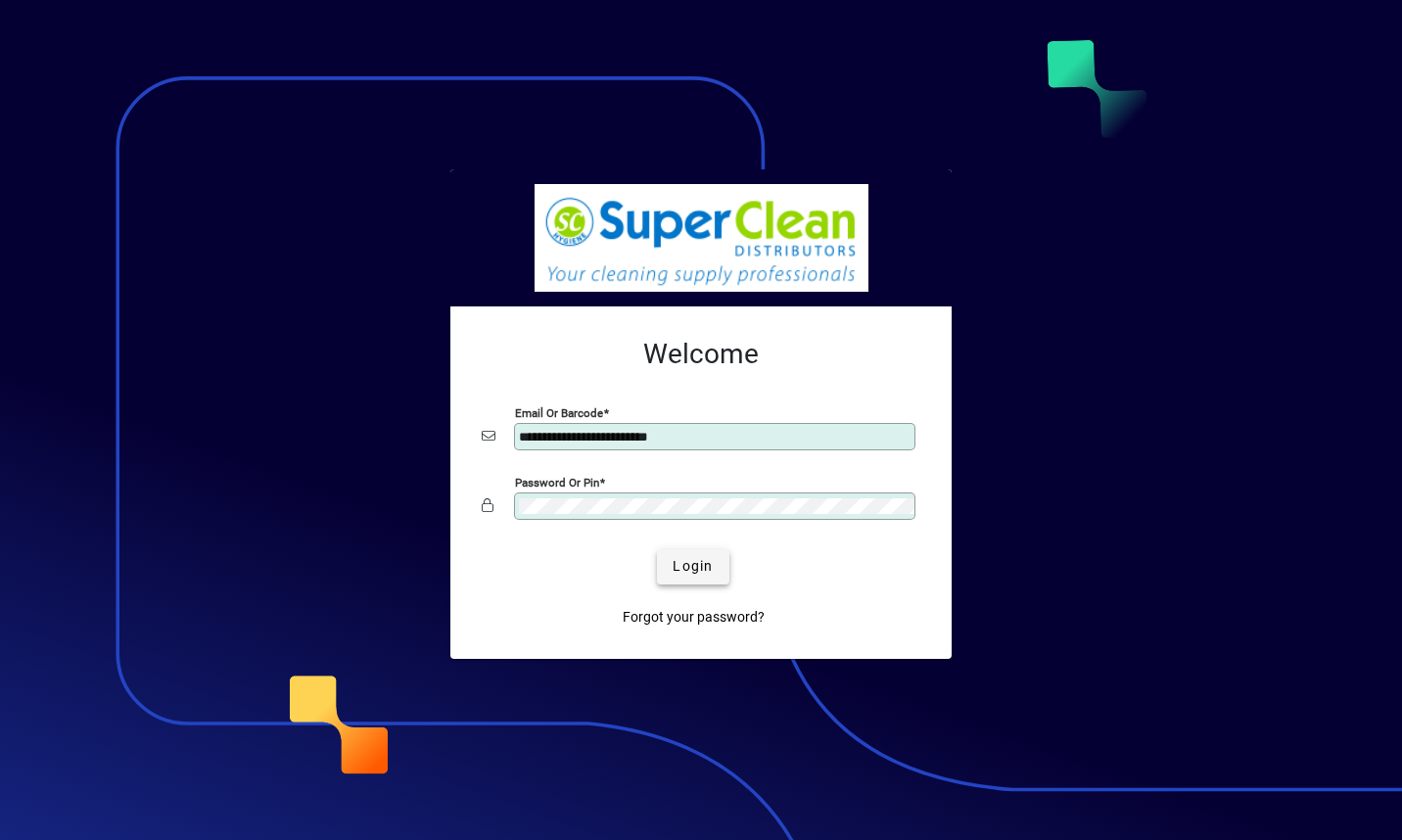 scroll, scrollTop: 0, scrollLeft: 0, axis: both 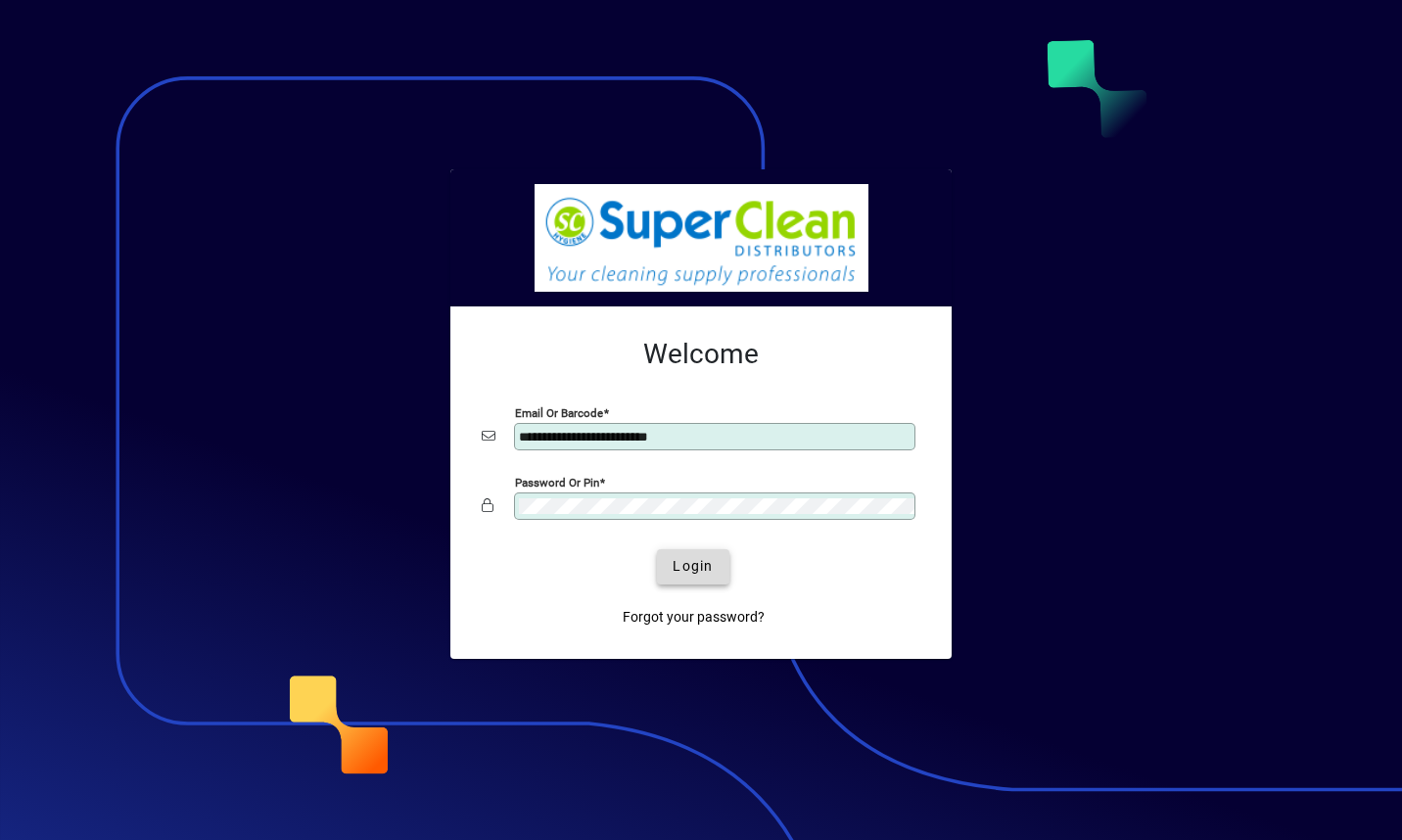 click 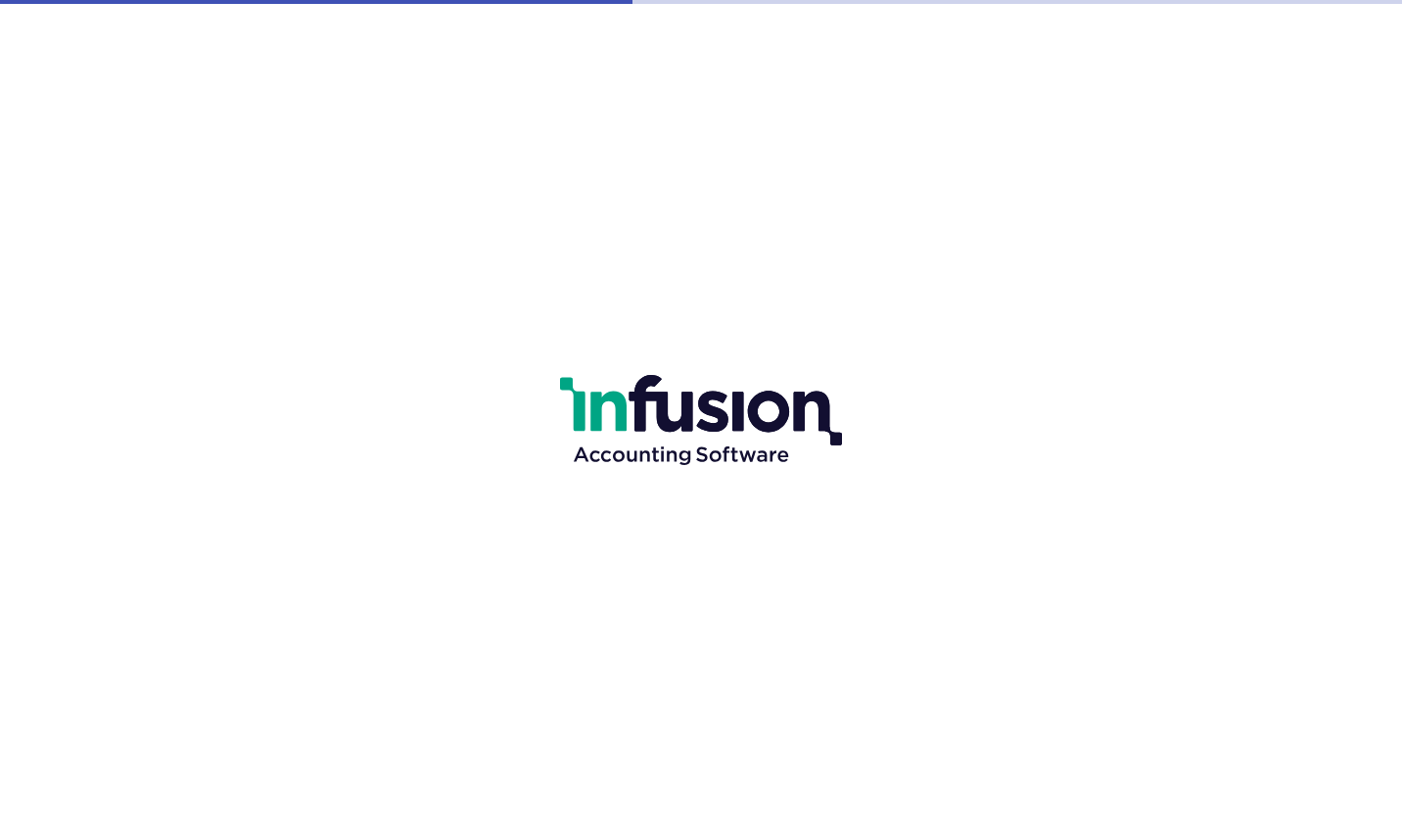 scroll, scrollTop: 0, scrollLeft: 0, axis: both 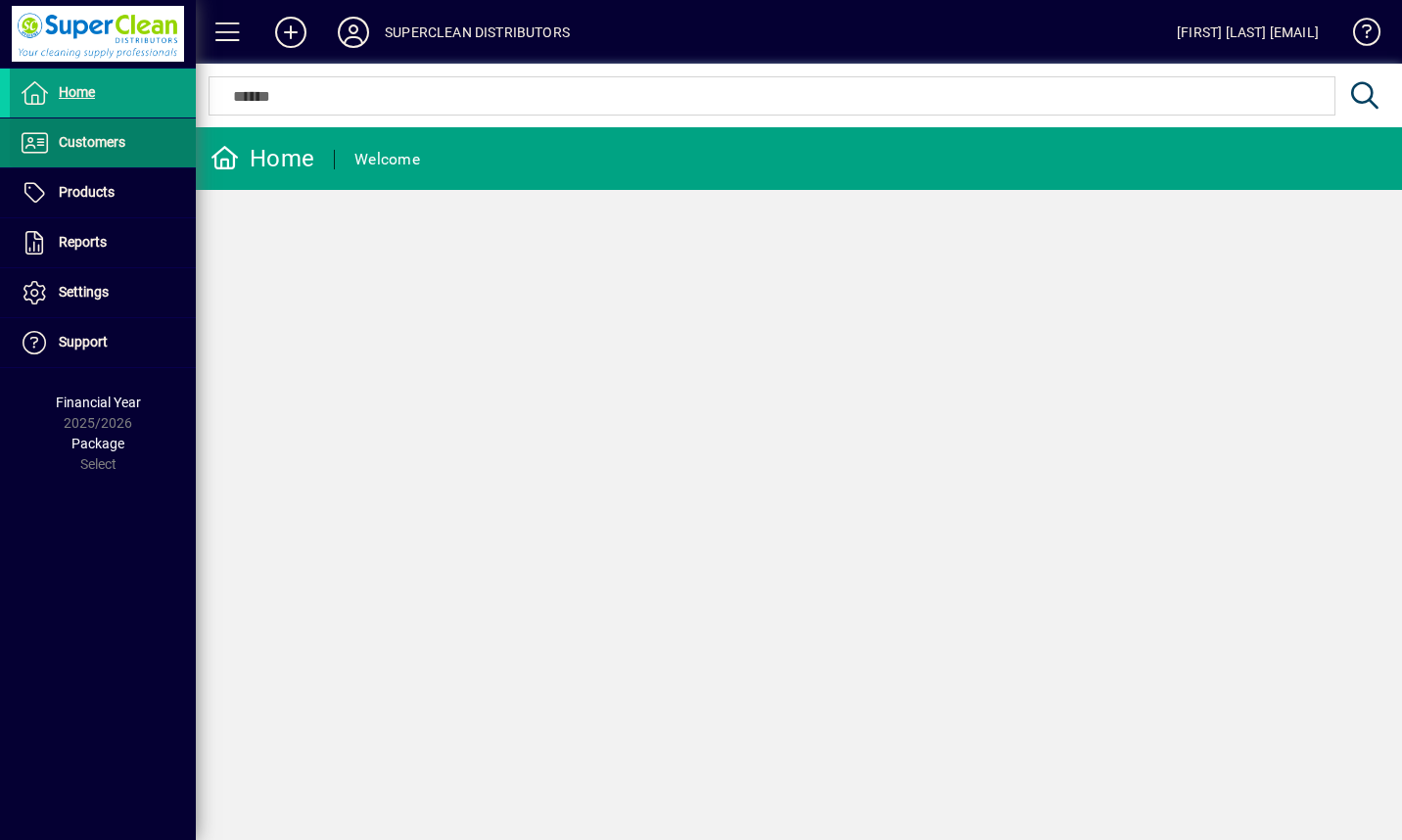click on "Customers" at bounding box center (92, 142) 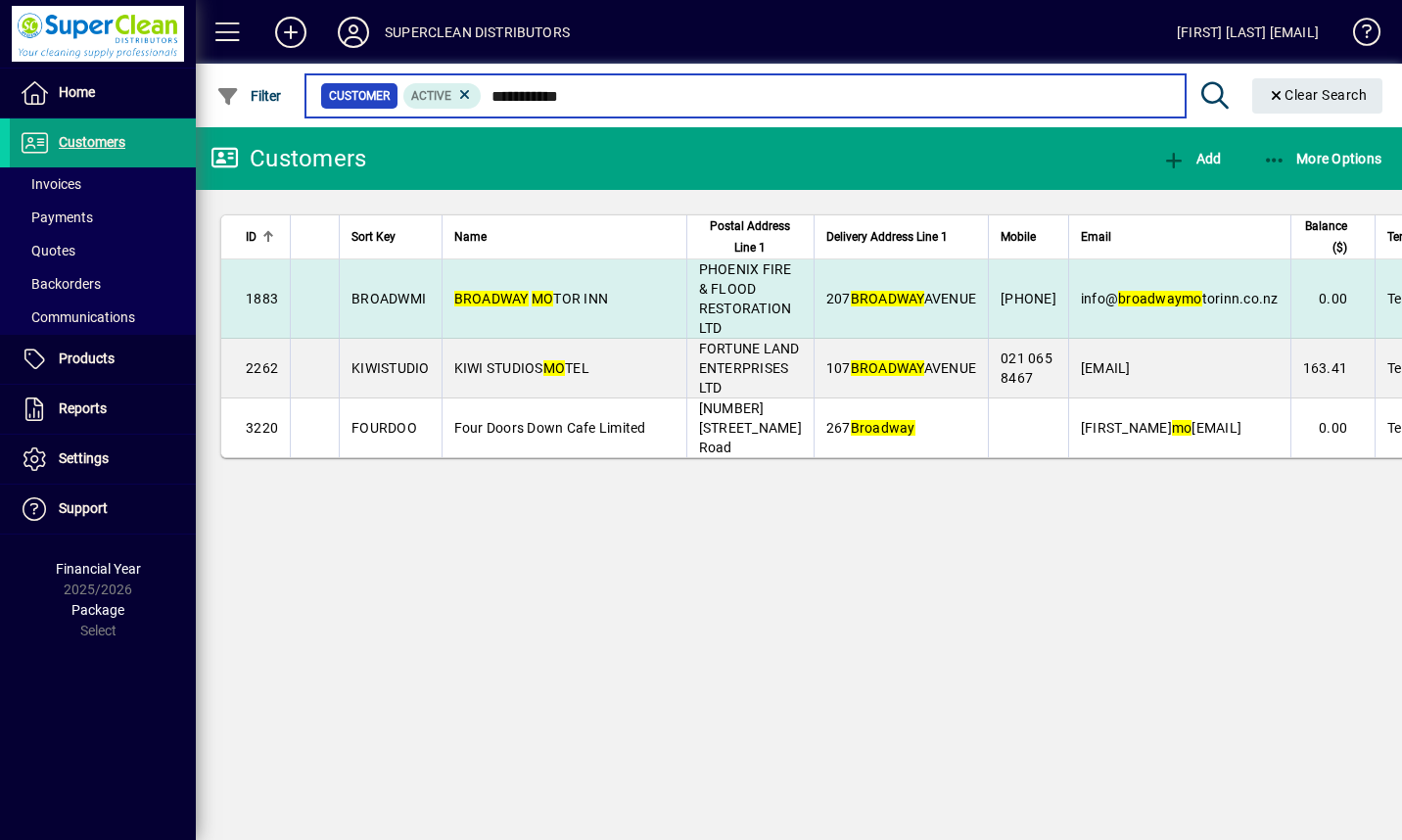 type on "**********" 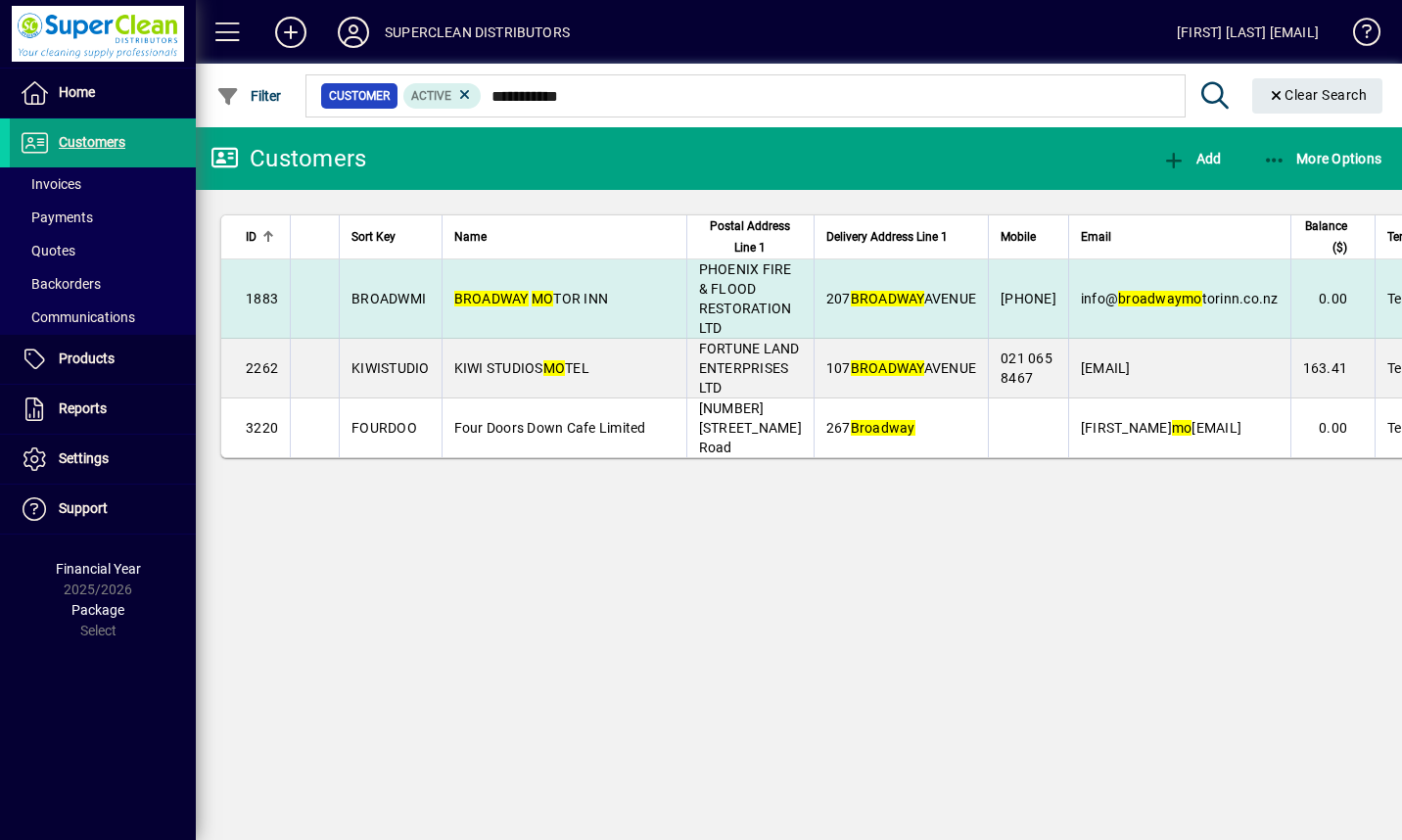 click on "[STREET_NAME] MO TOR INN" at bounding box center [532, 299] 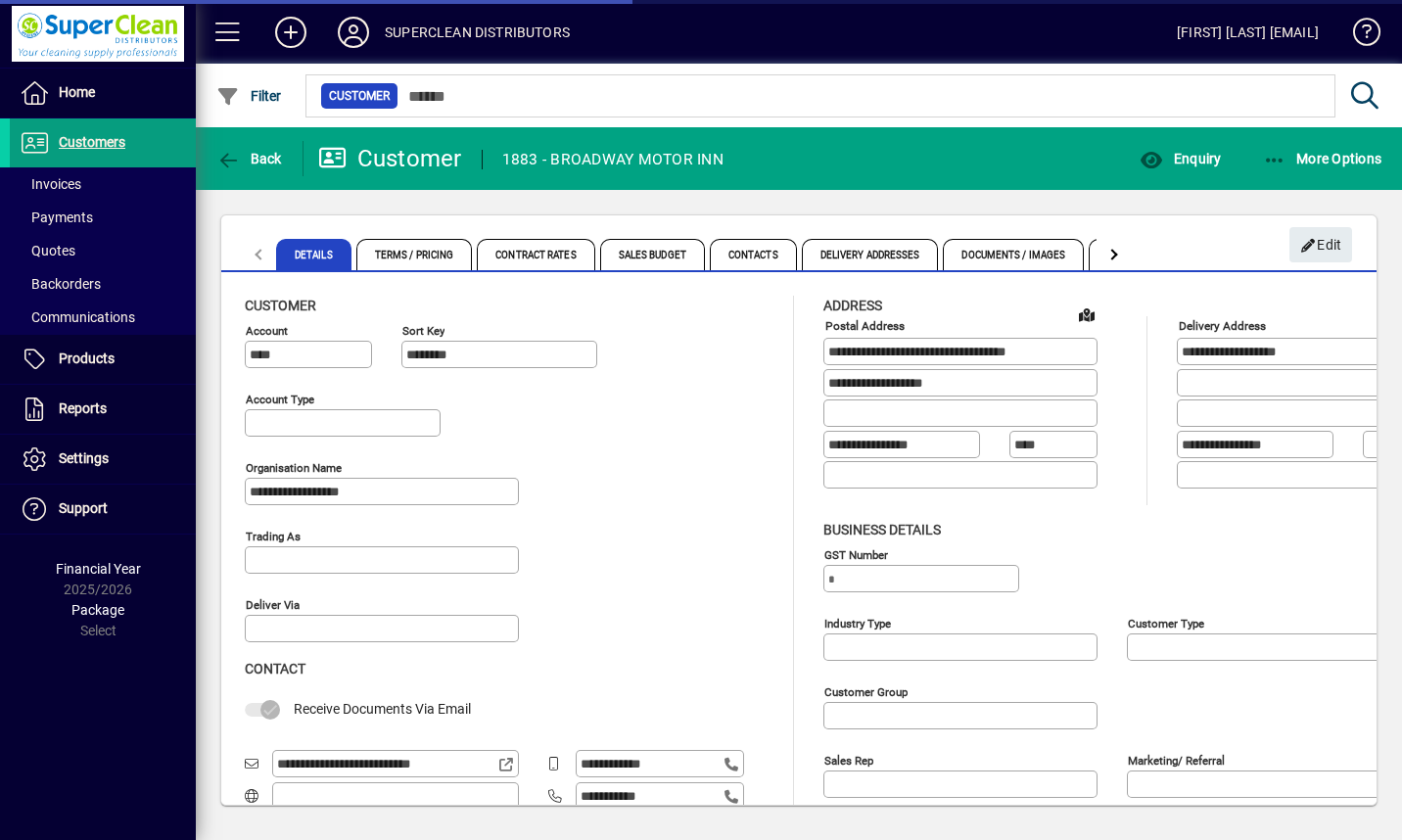 type on "**********" 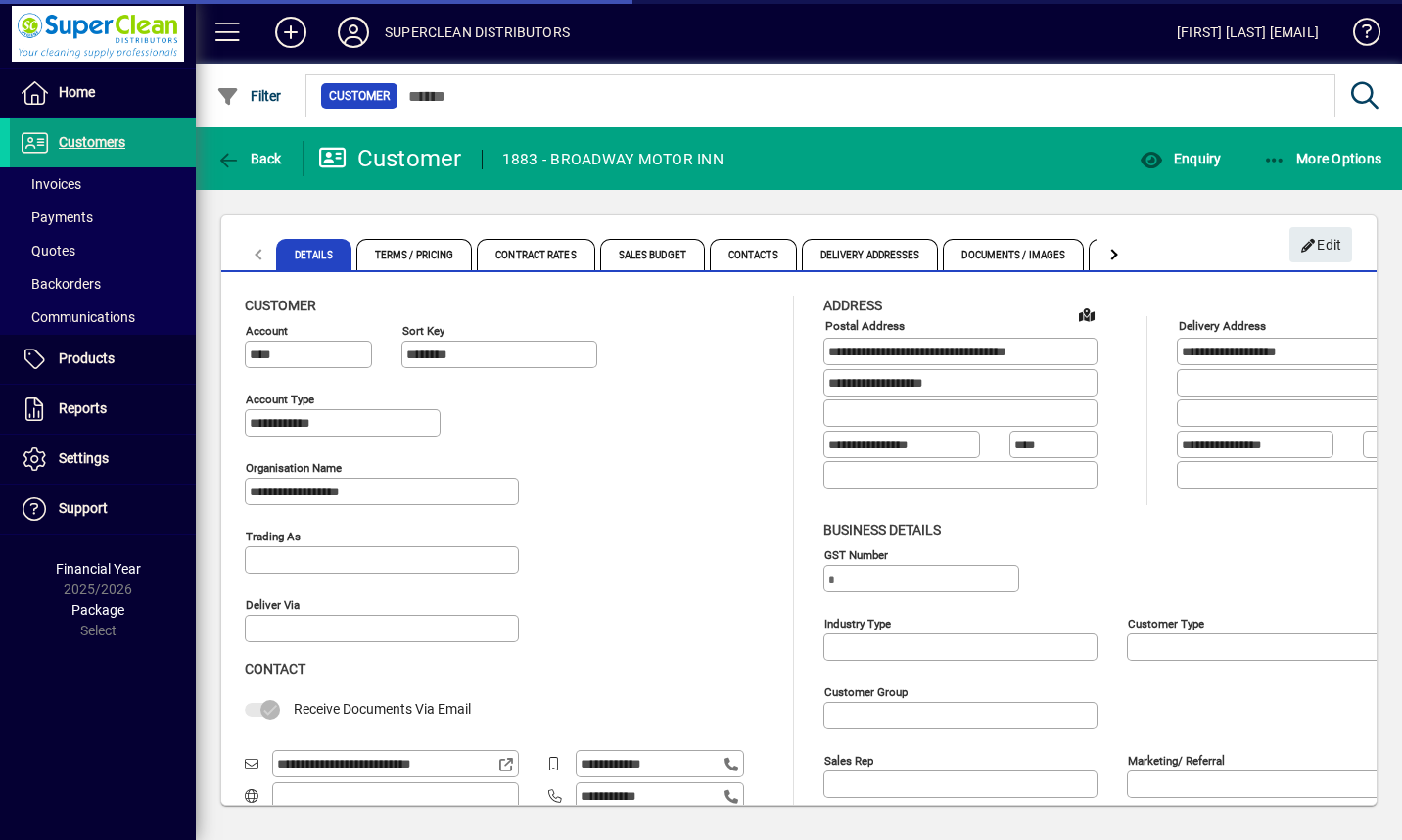 type on "**********" 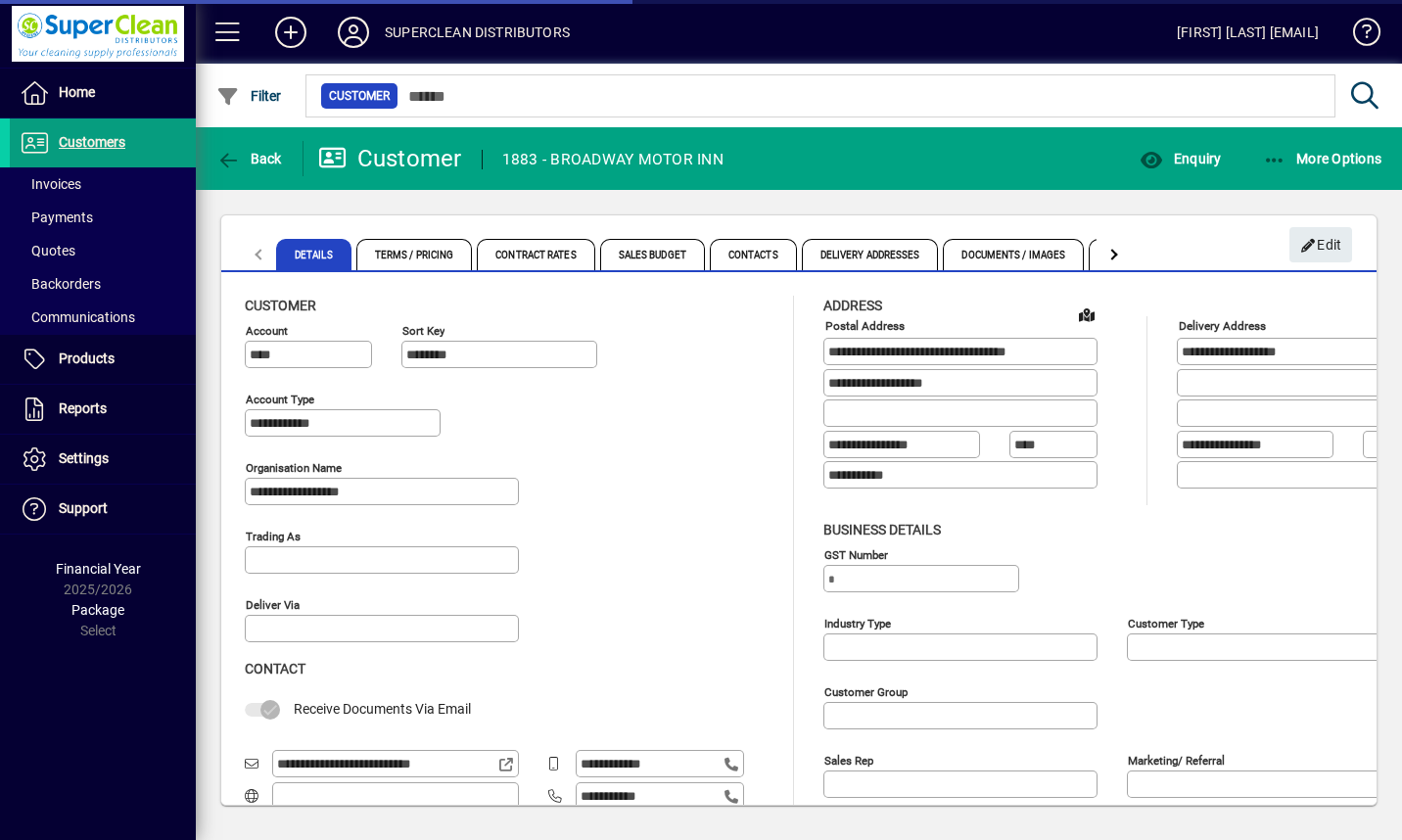 type on "**********" 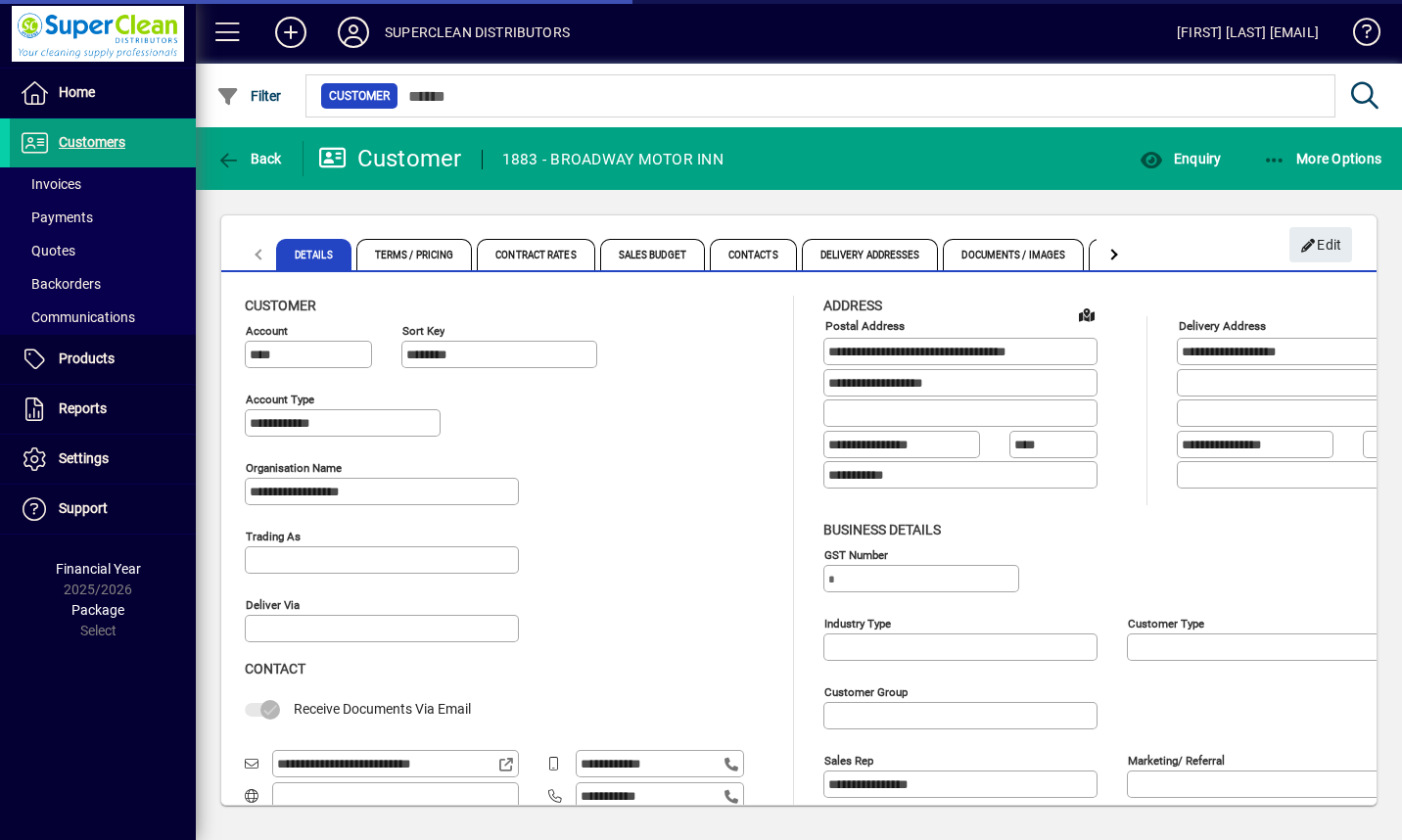type on "**********" 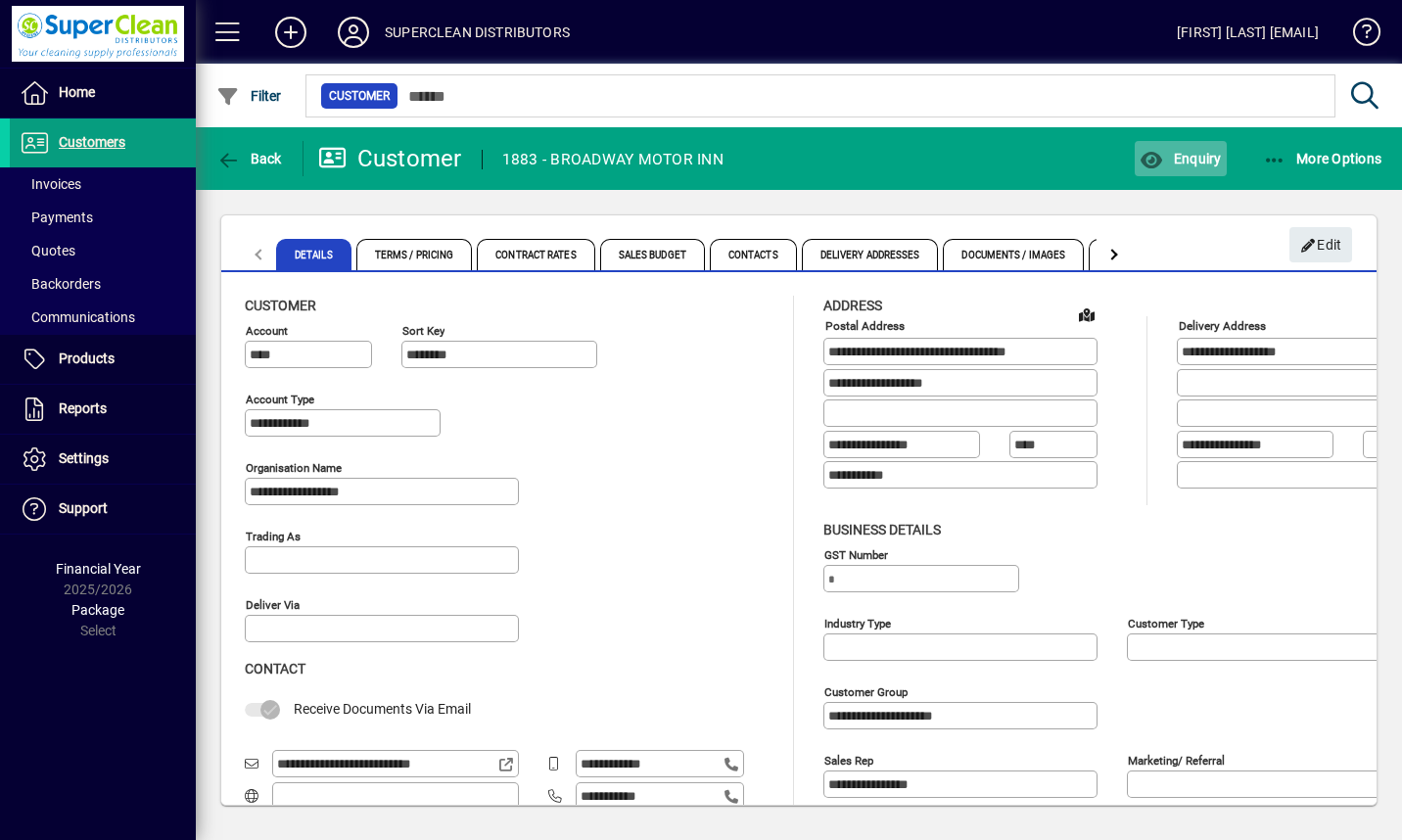 type 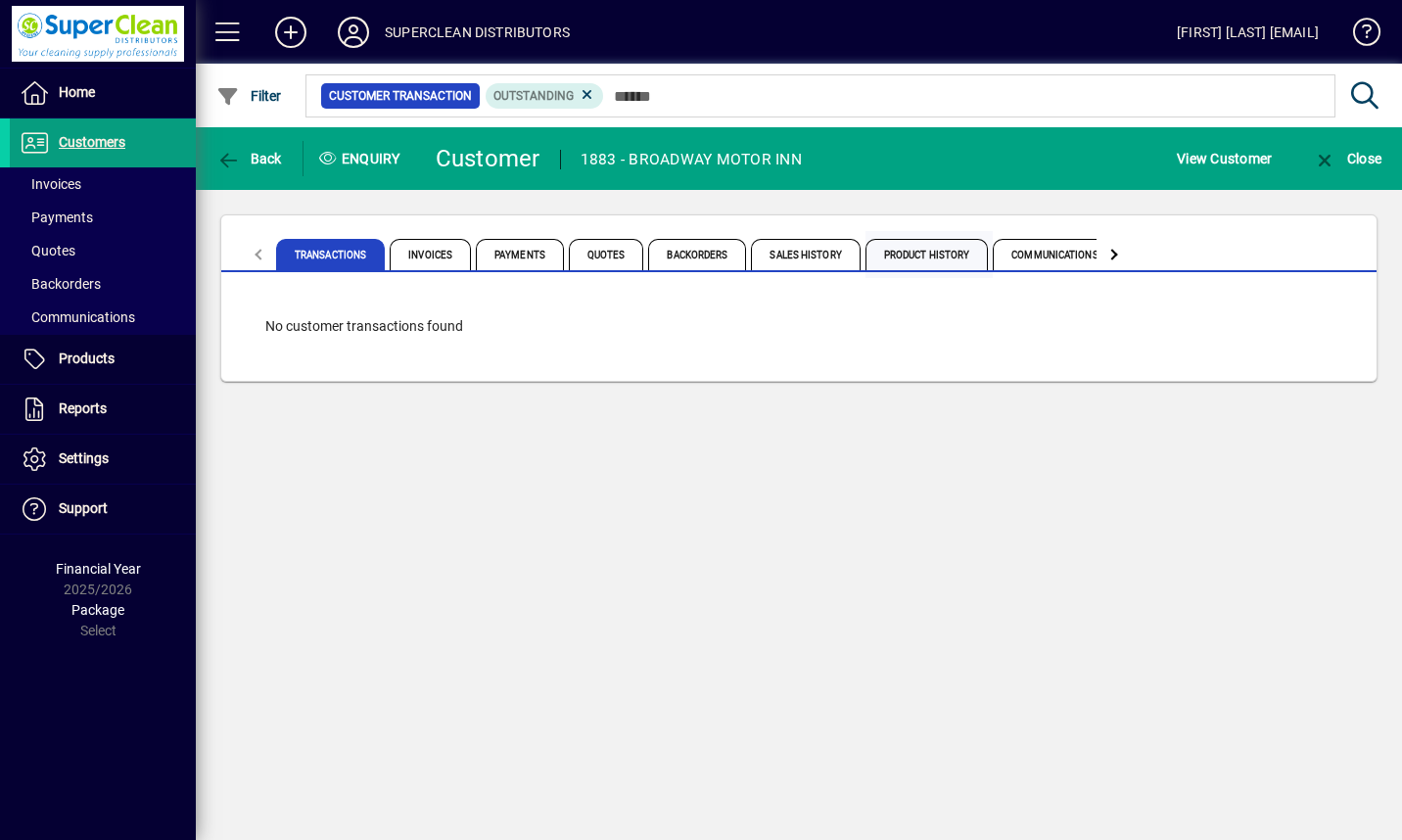 click on "Product History" at bounding box center [927, 255] 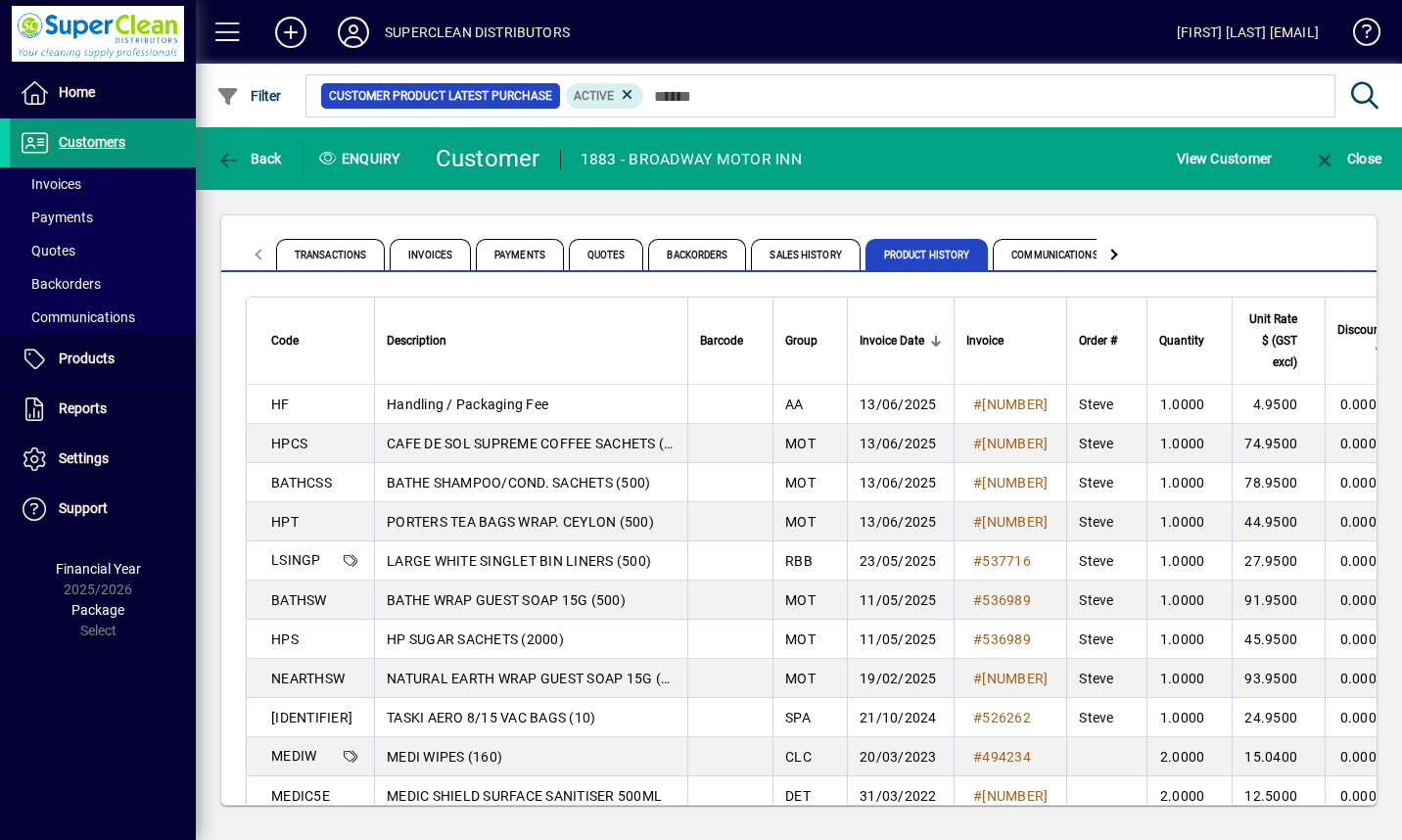 click on "Customers" at bounding box center (92, 142) 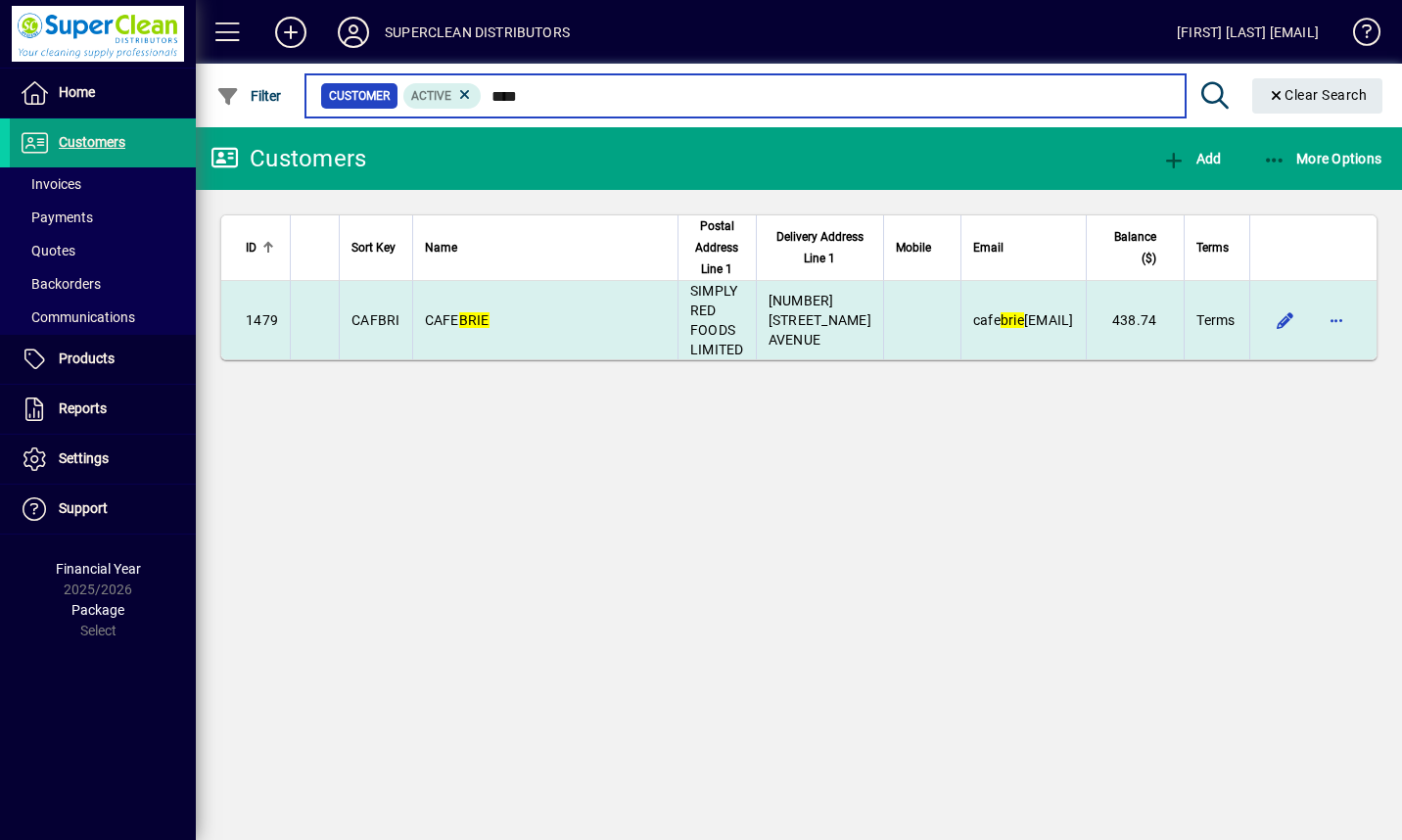 type on "****" 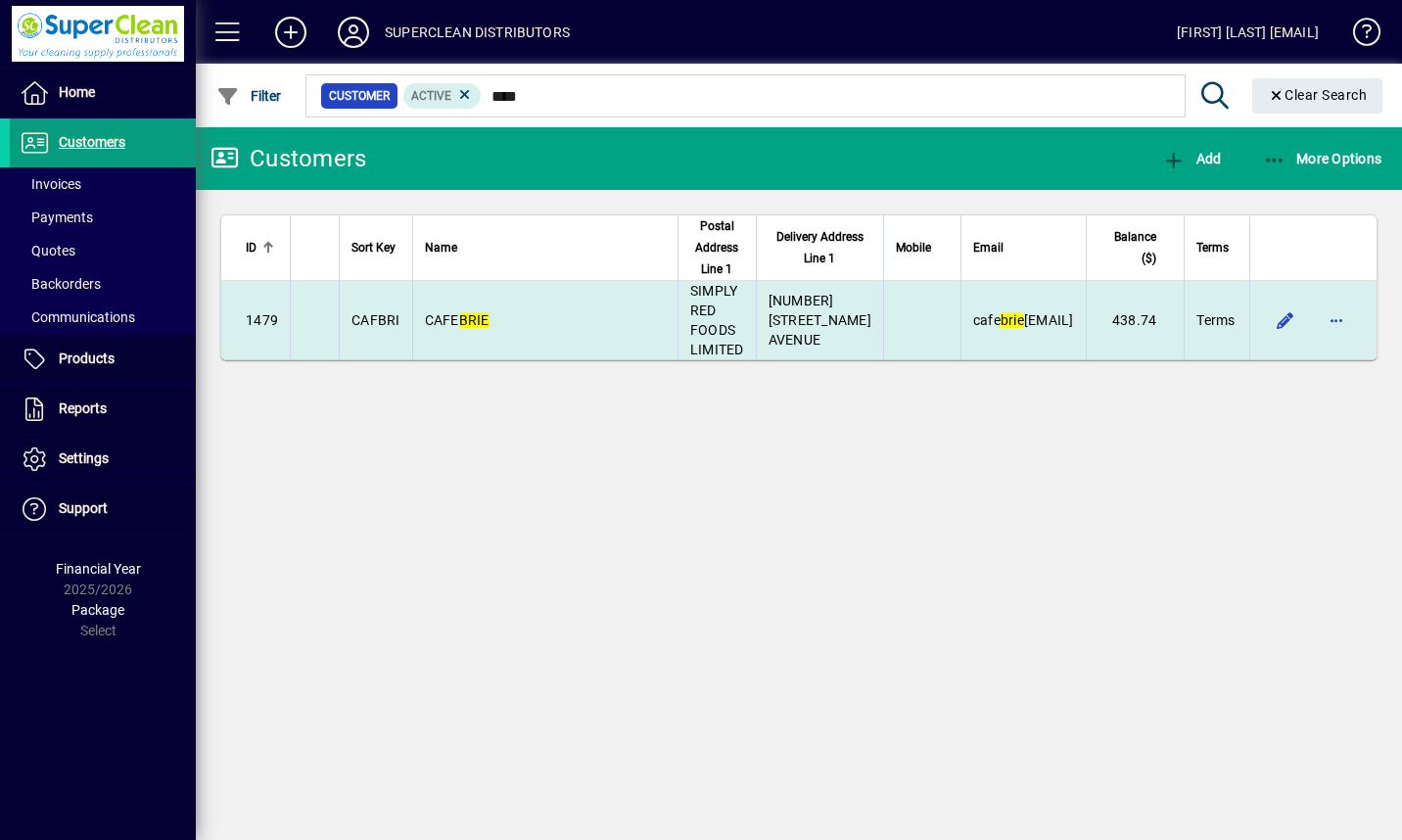 click on "BRIE" at bounding box center [474, 320] 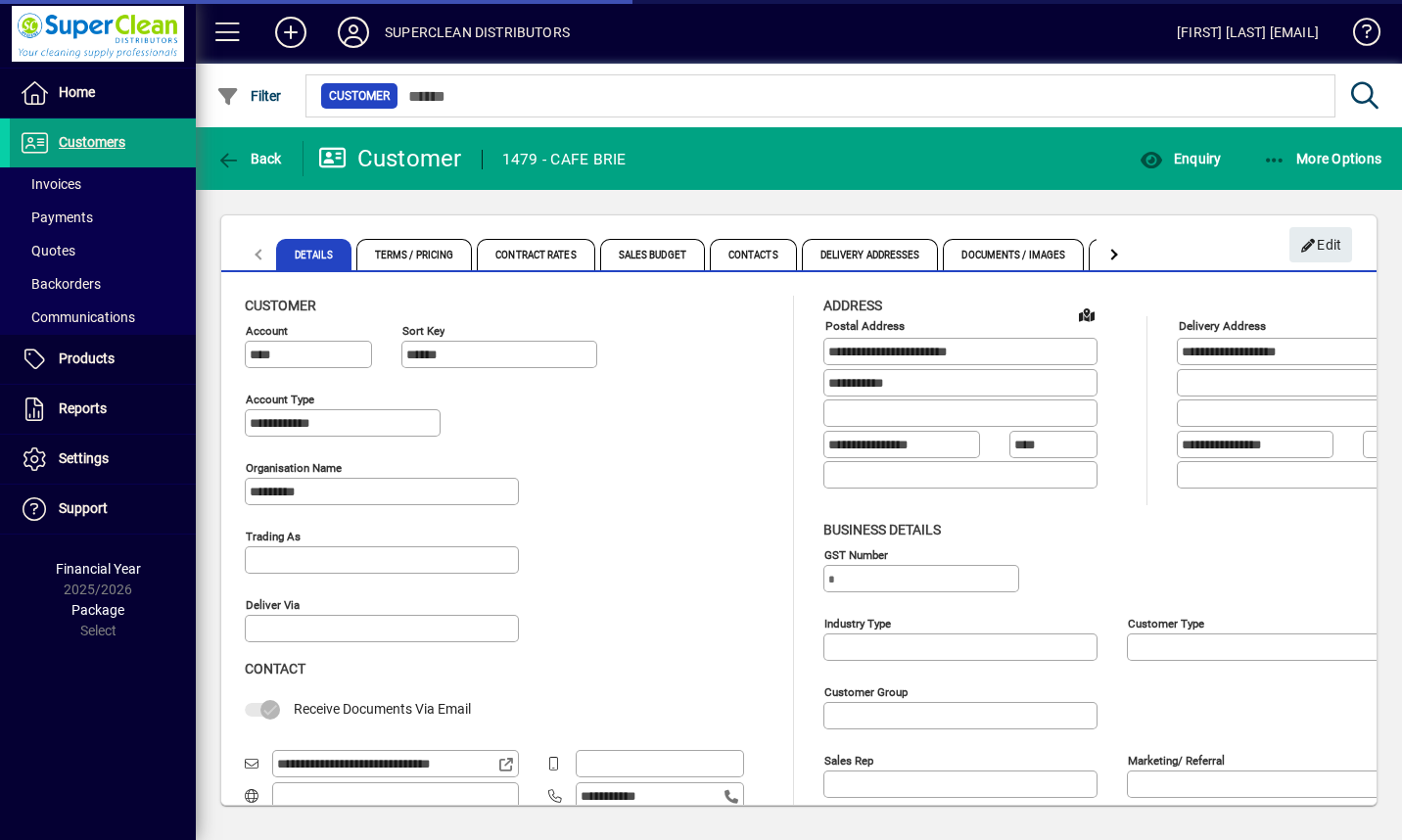 type on "**********" 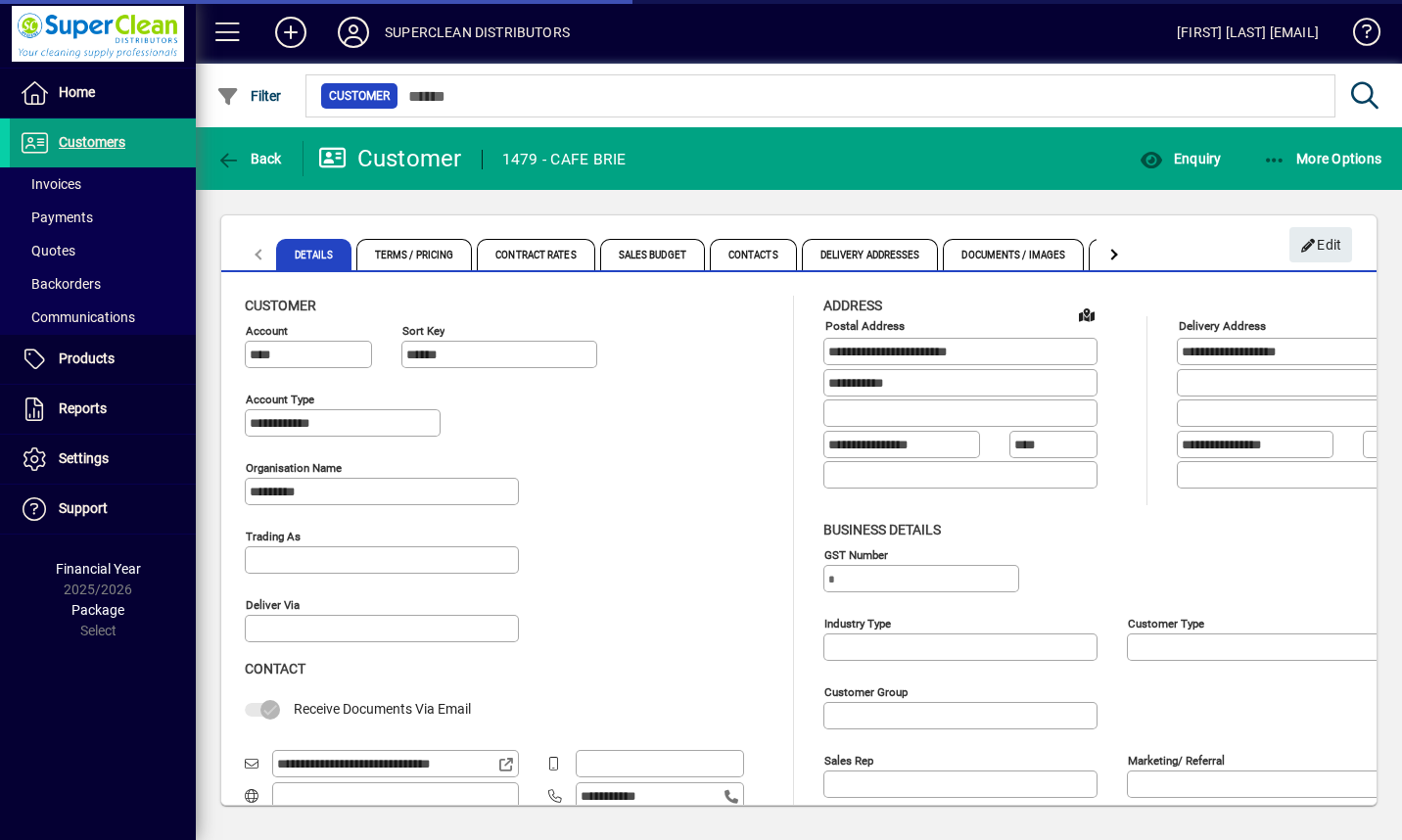 type on "**********" 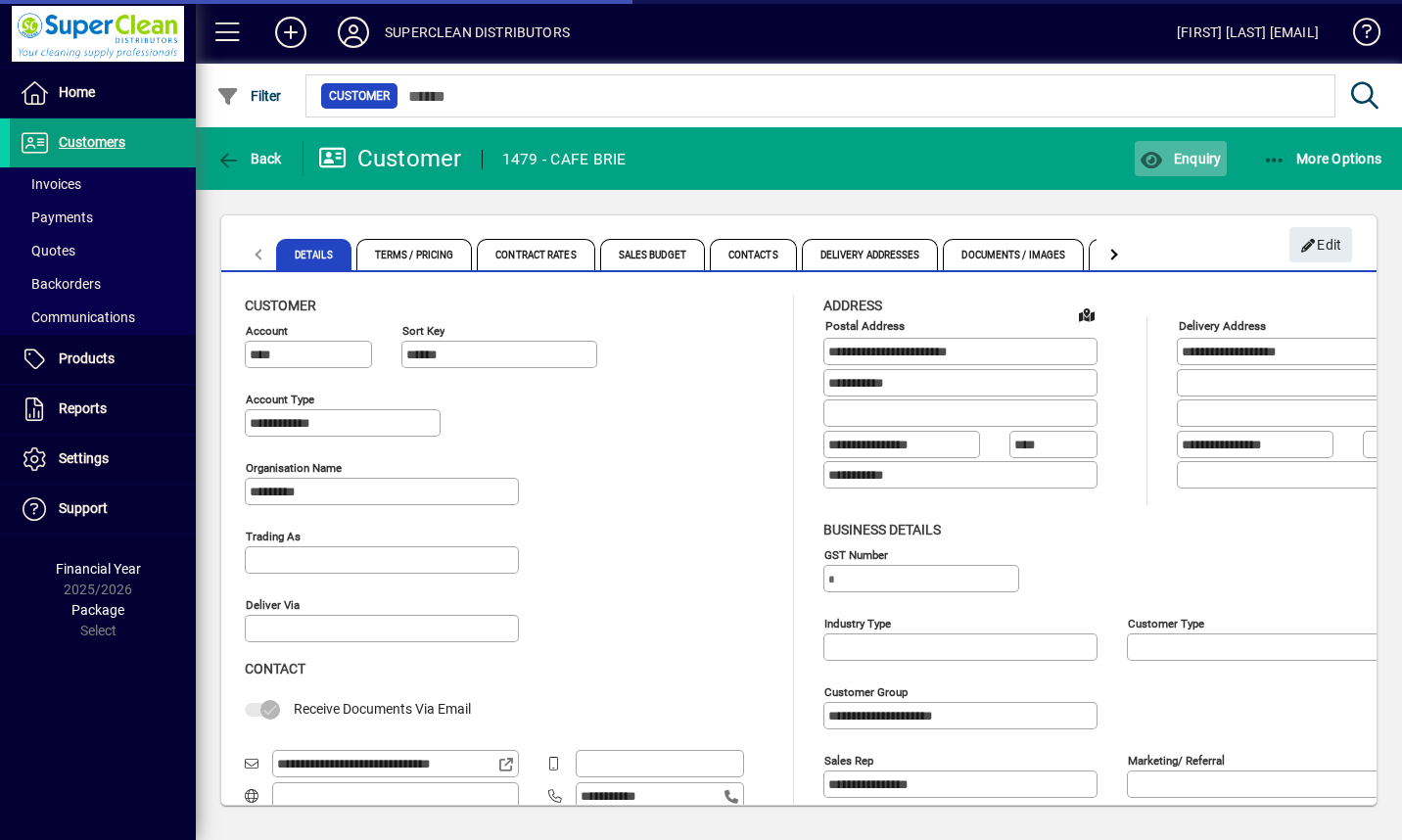 click 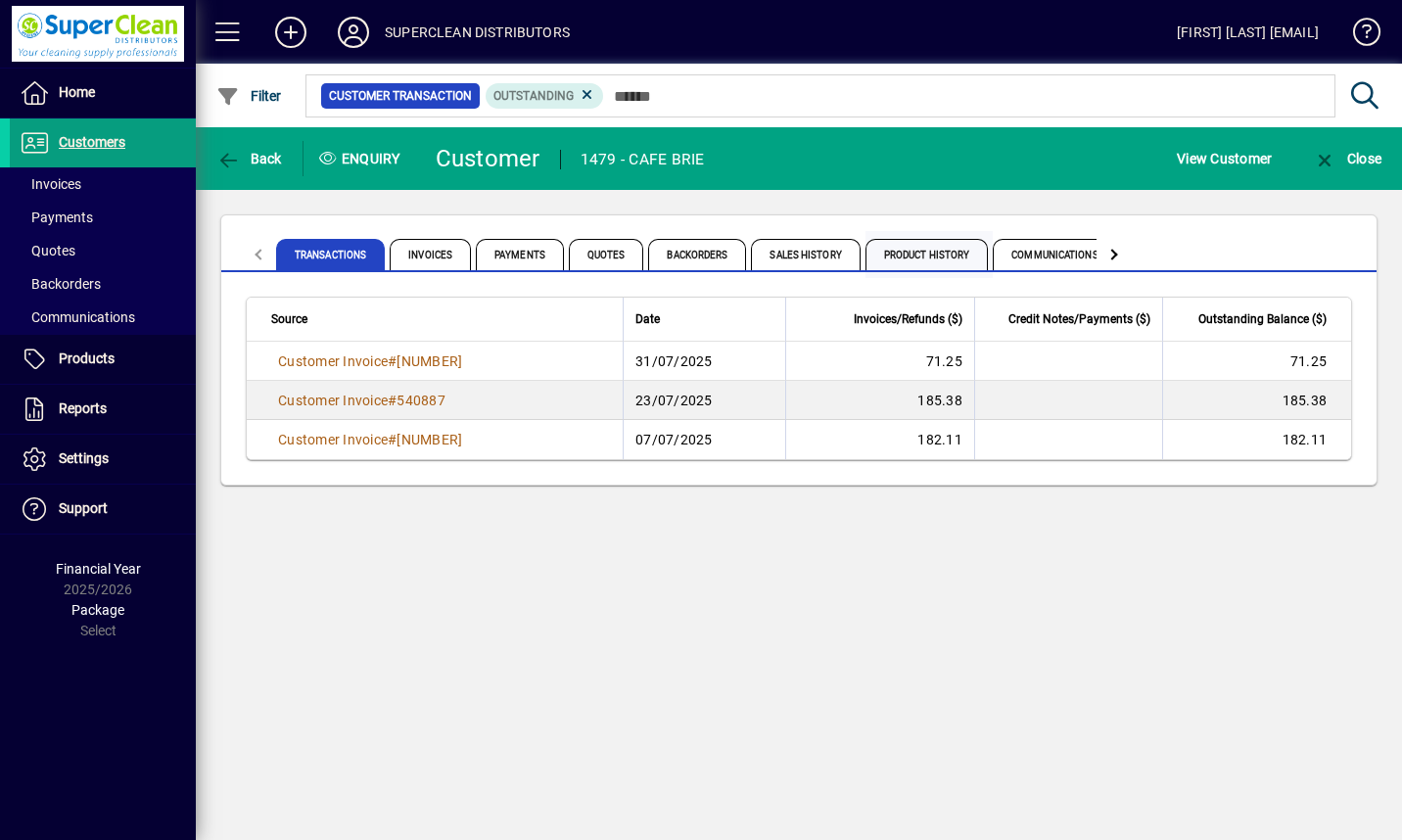 click on "Product History" at bounding box center [927, 255] 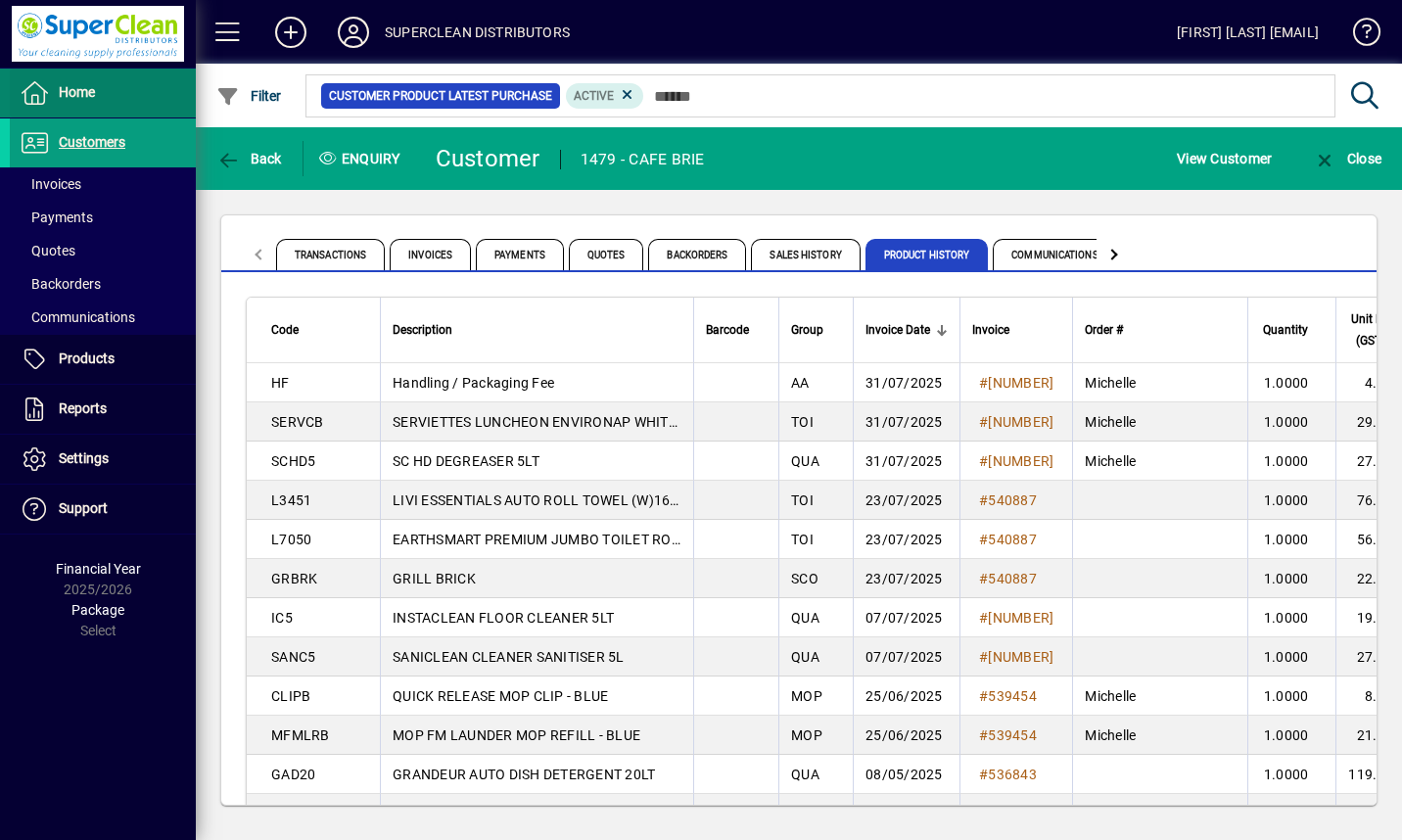 click on "Home" at bounding box center (76, 92) 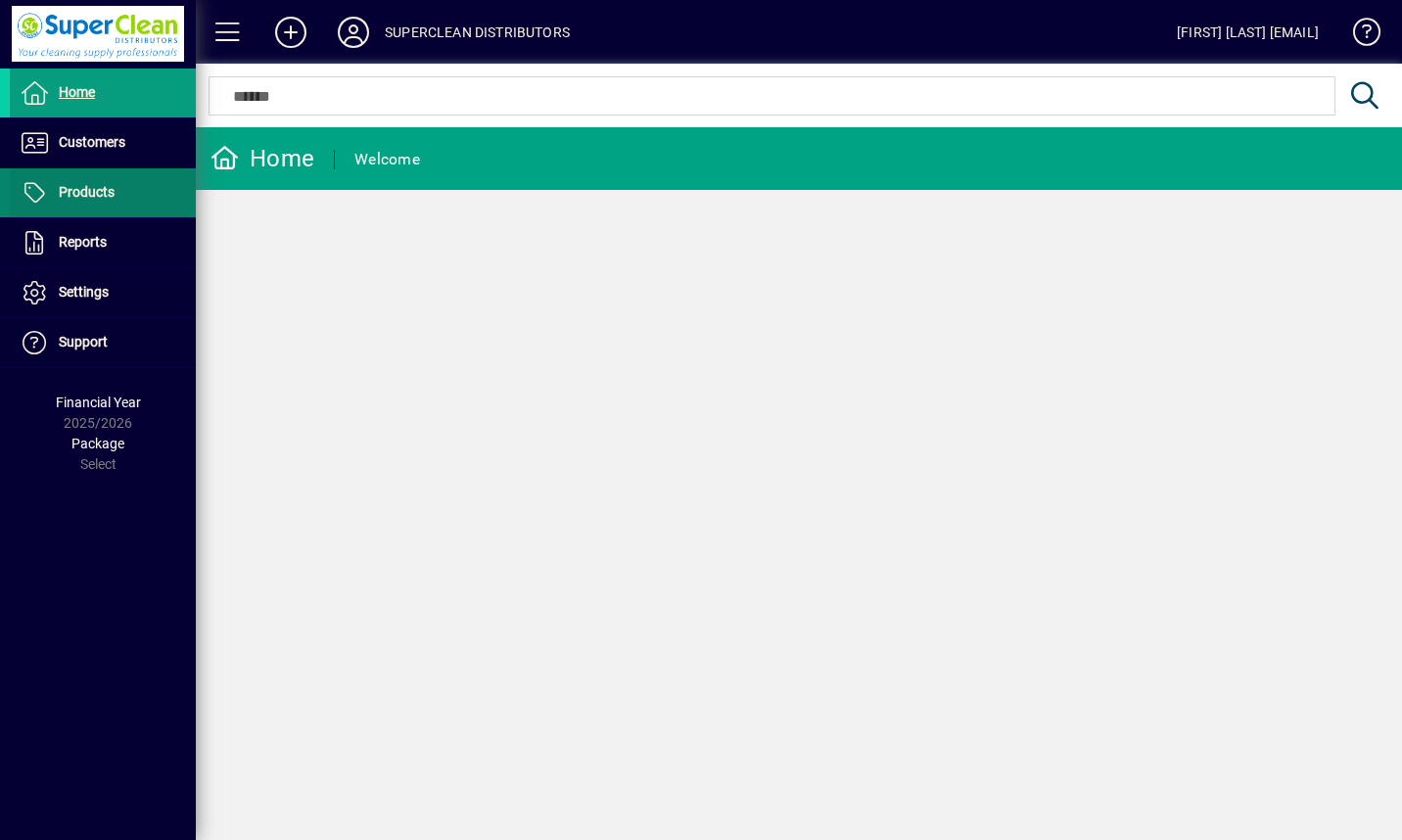 click on "Products" at bounding box center [86, 192] 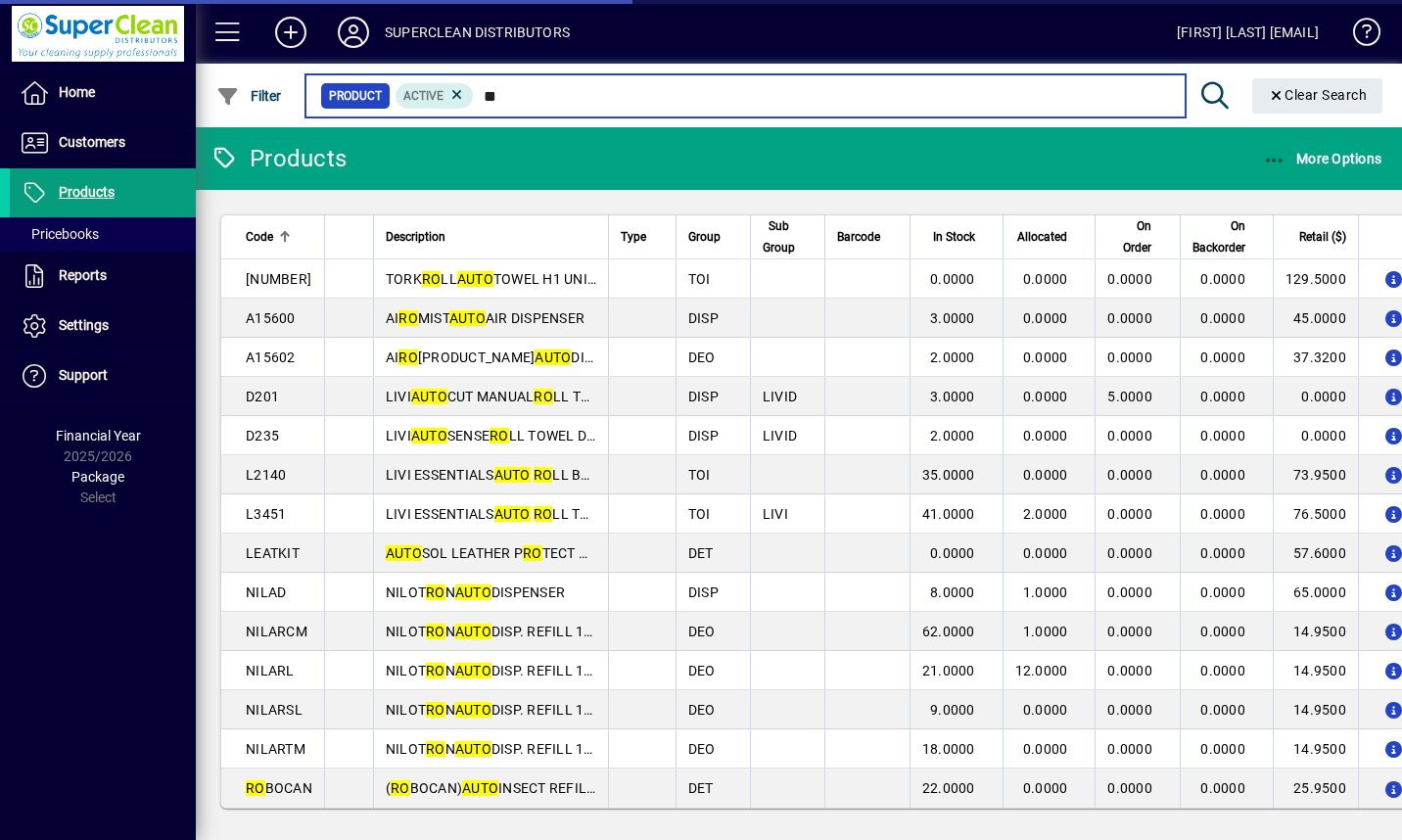 type on "*" 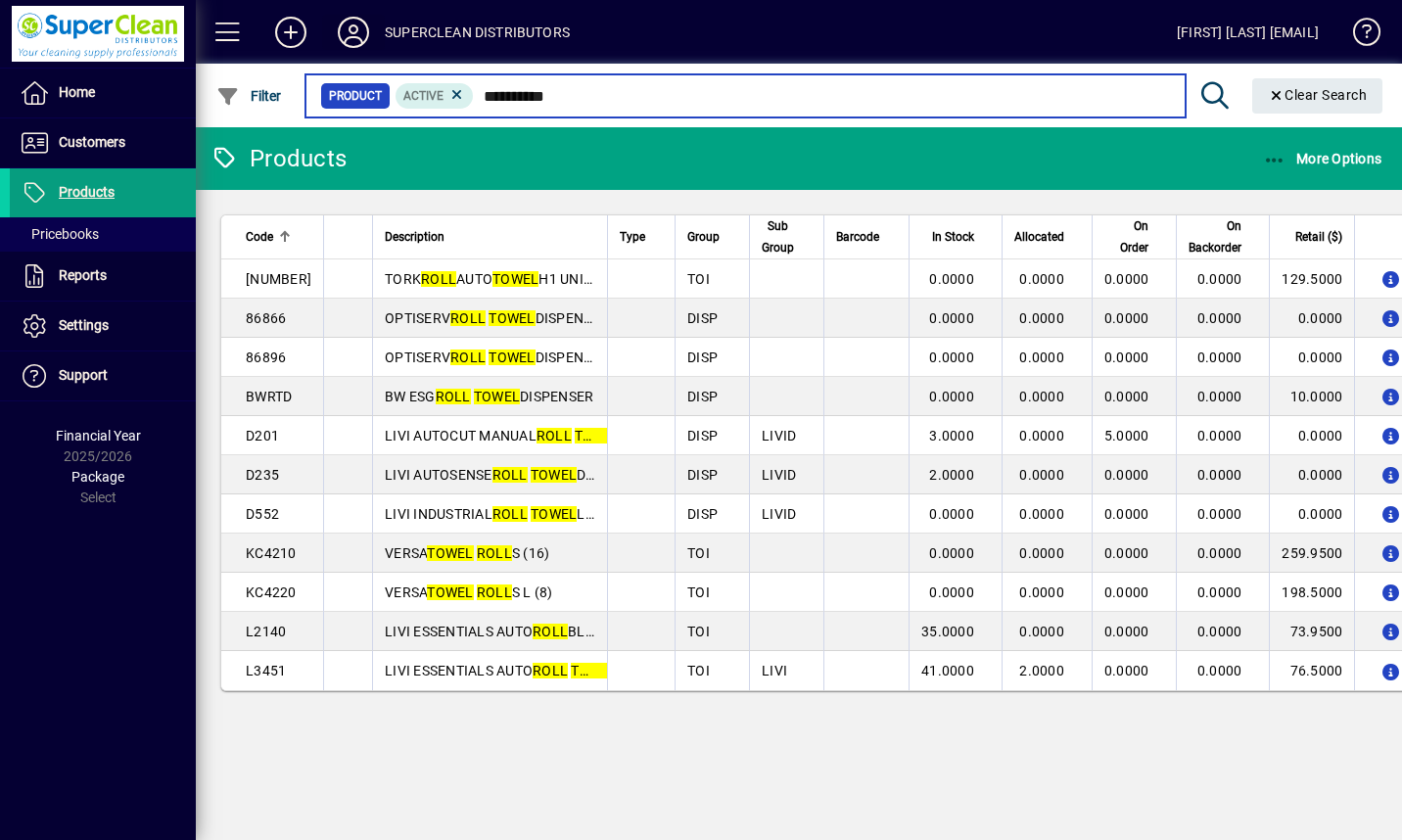 type on "**********" 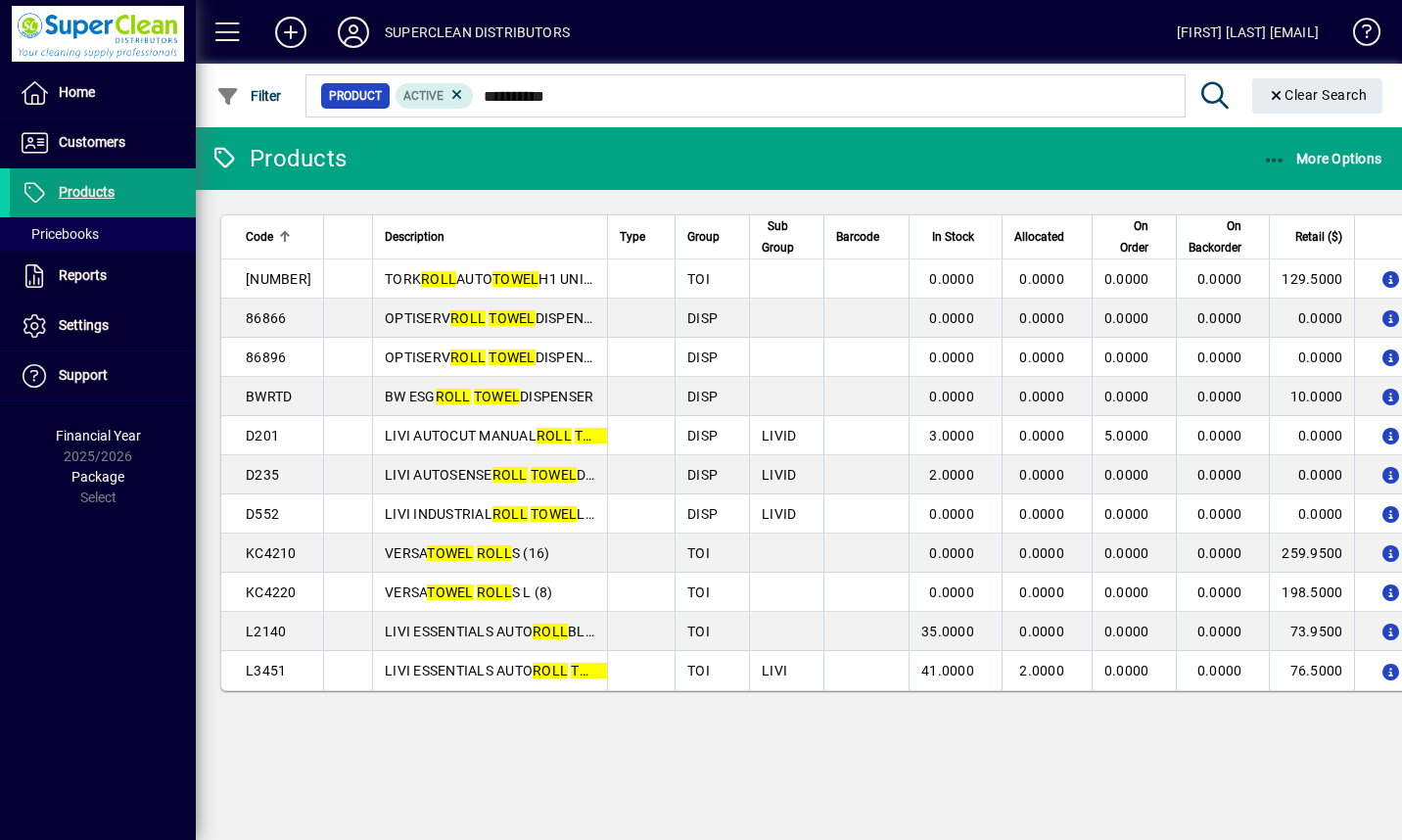 type 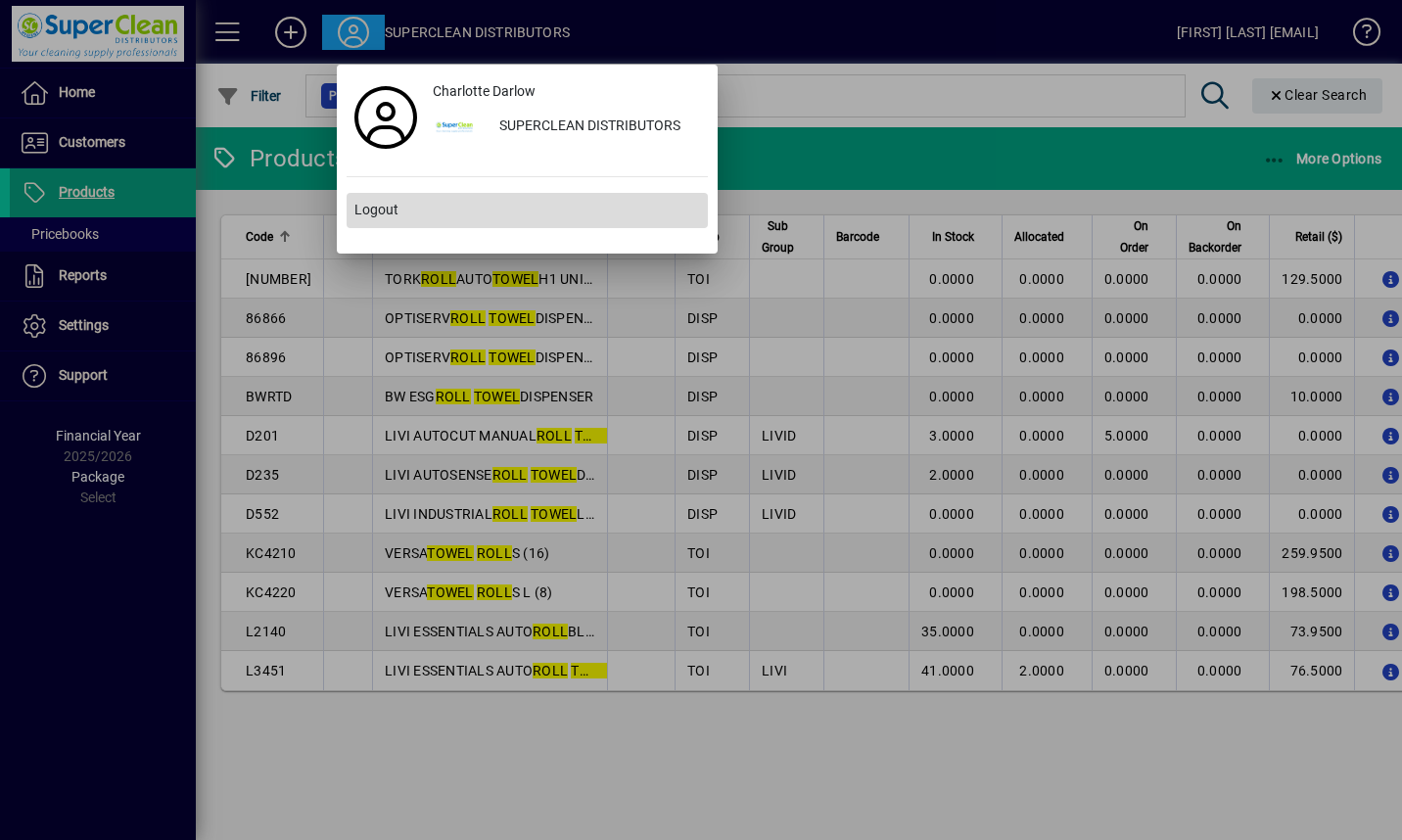 type 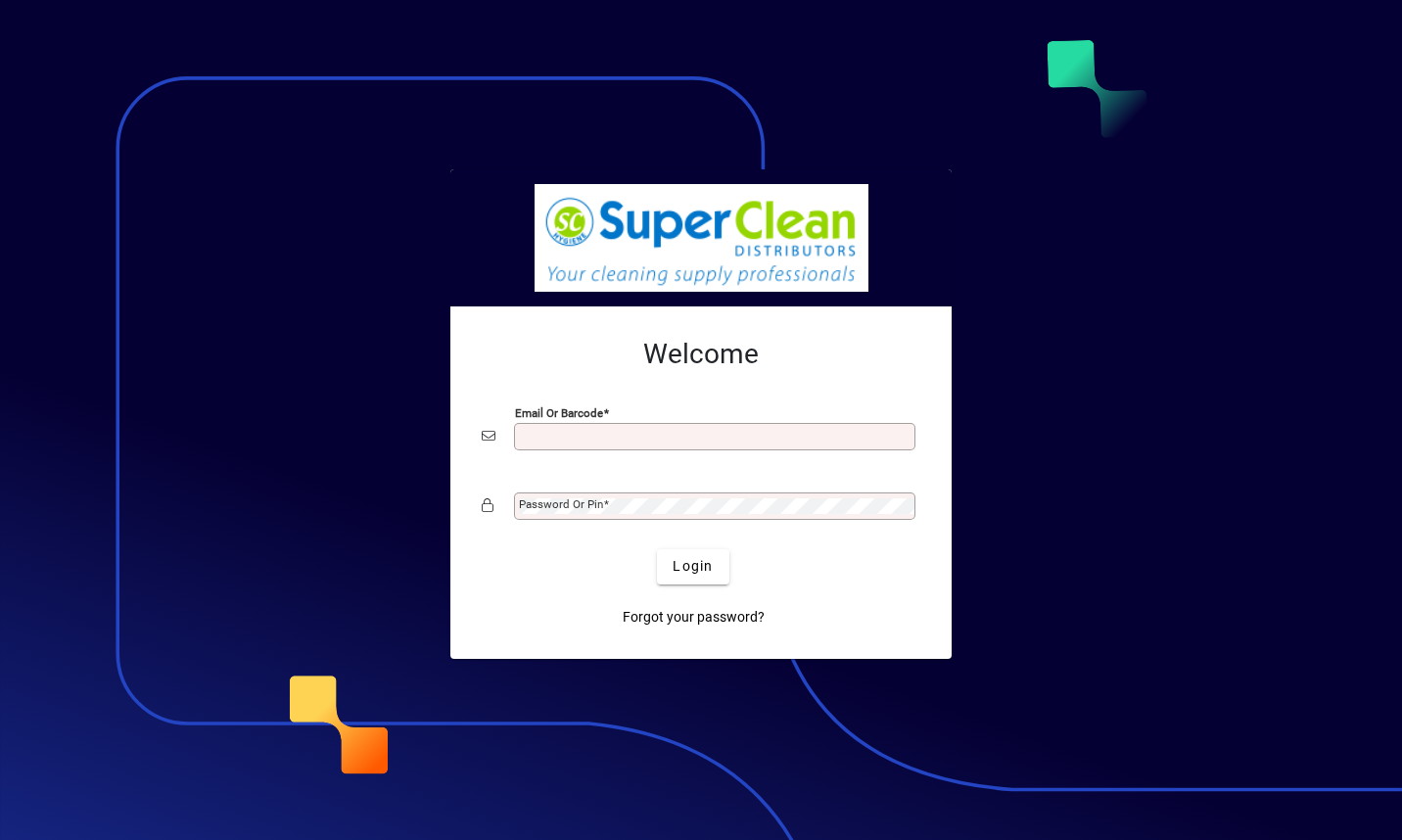 scroll, scrollTop: 0, scrollLeft: 0, axis: both 